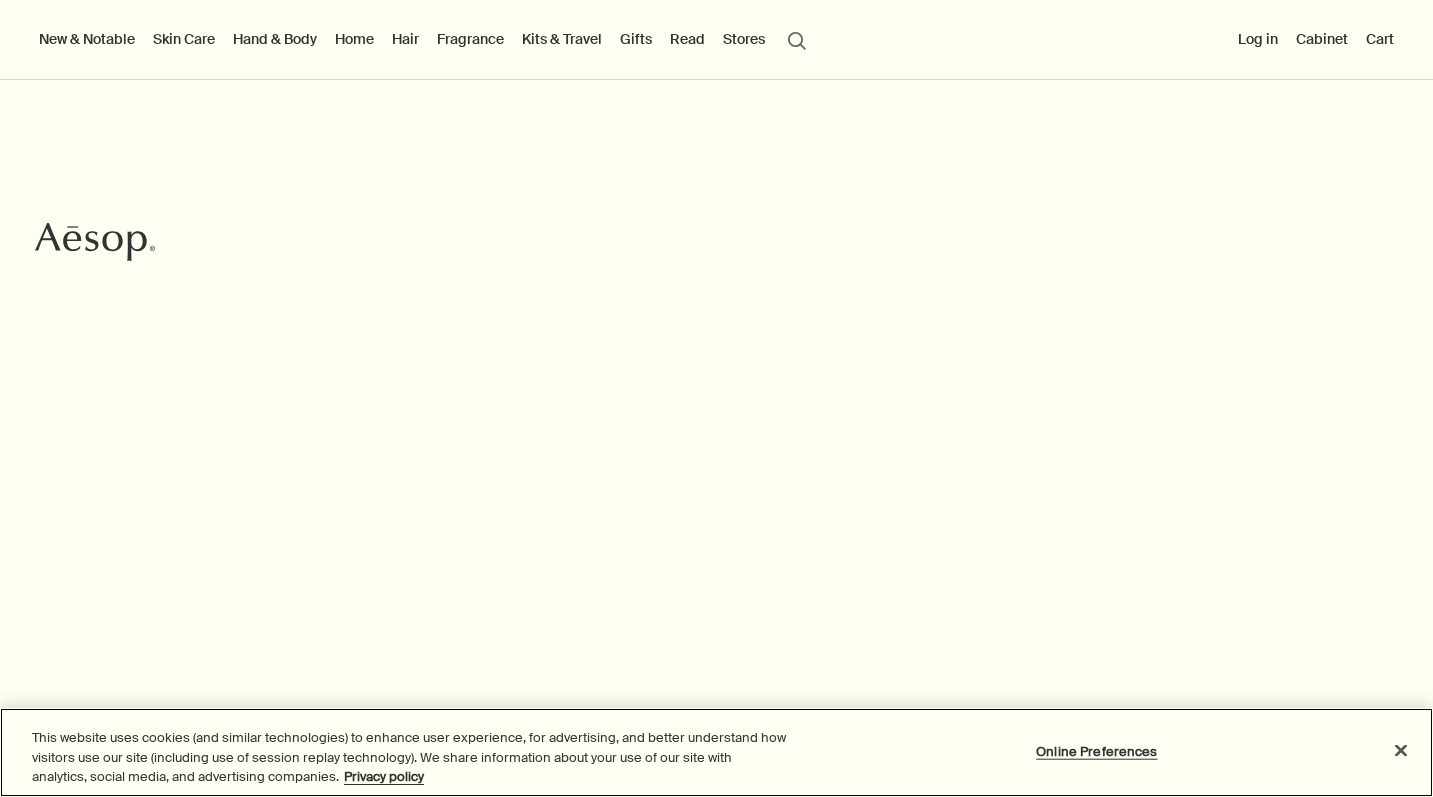 scroll, scrollTop: 0, scrollLeft: 0, axis: both 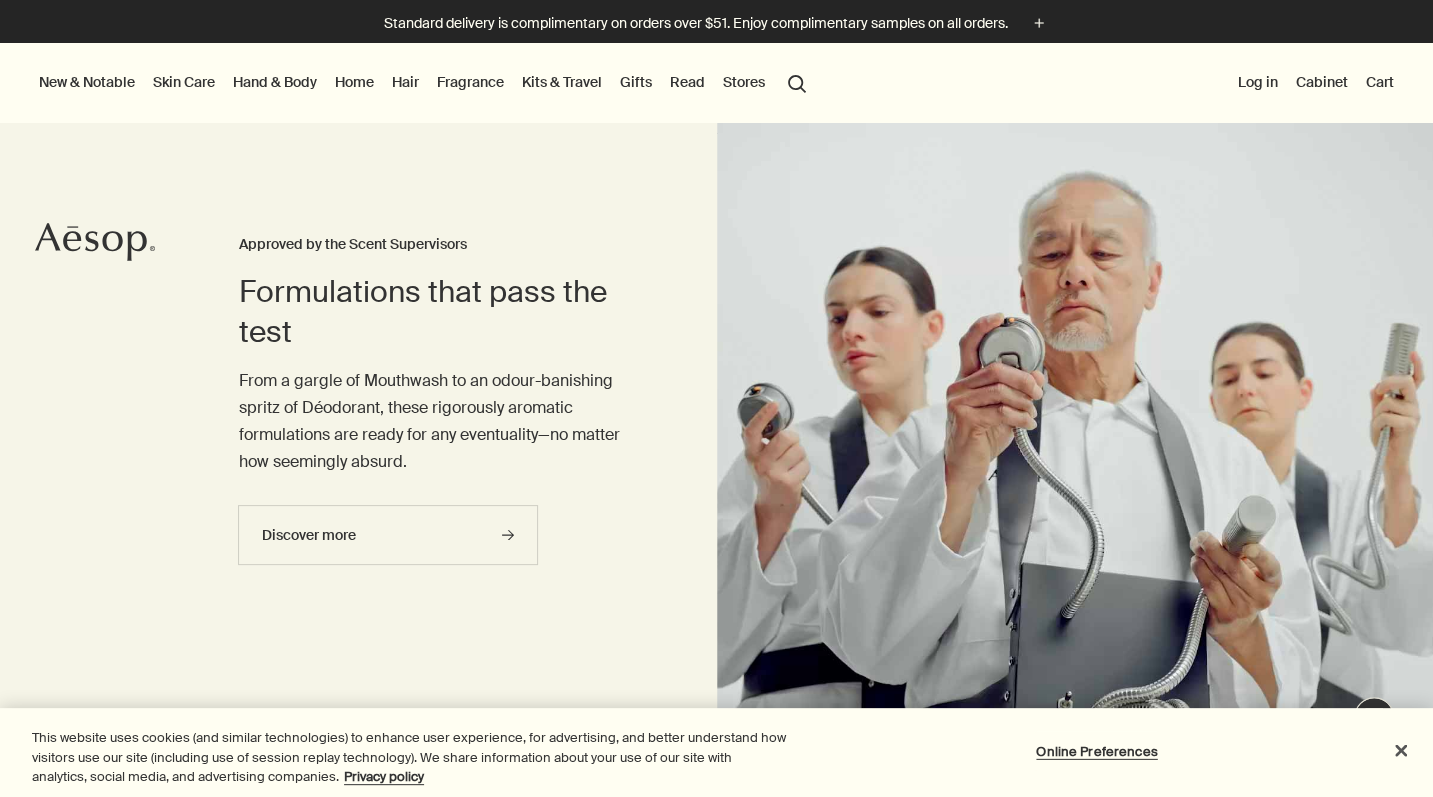 click on "Skin Care" at bounding box center [184, 82] 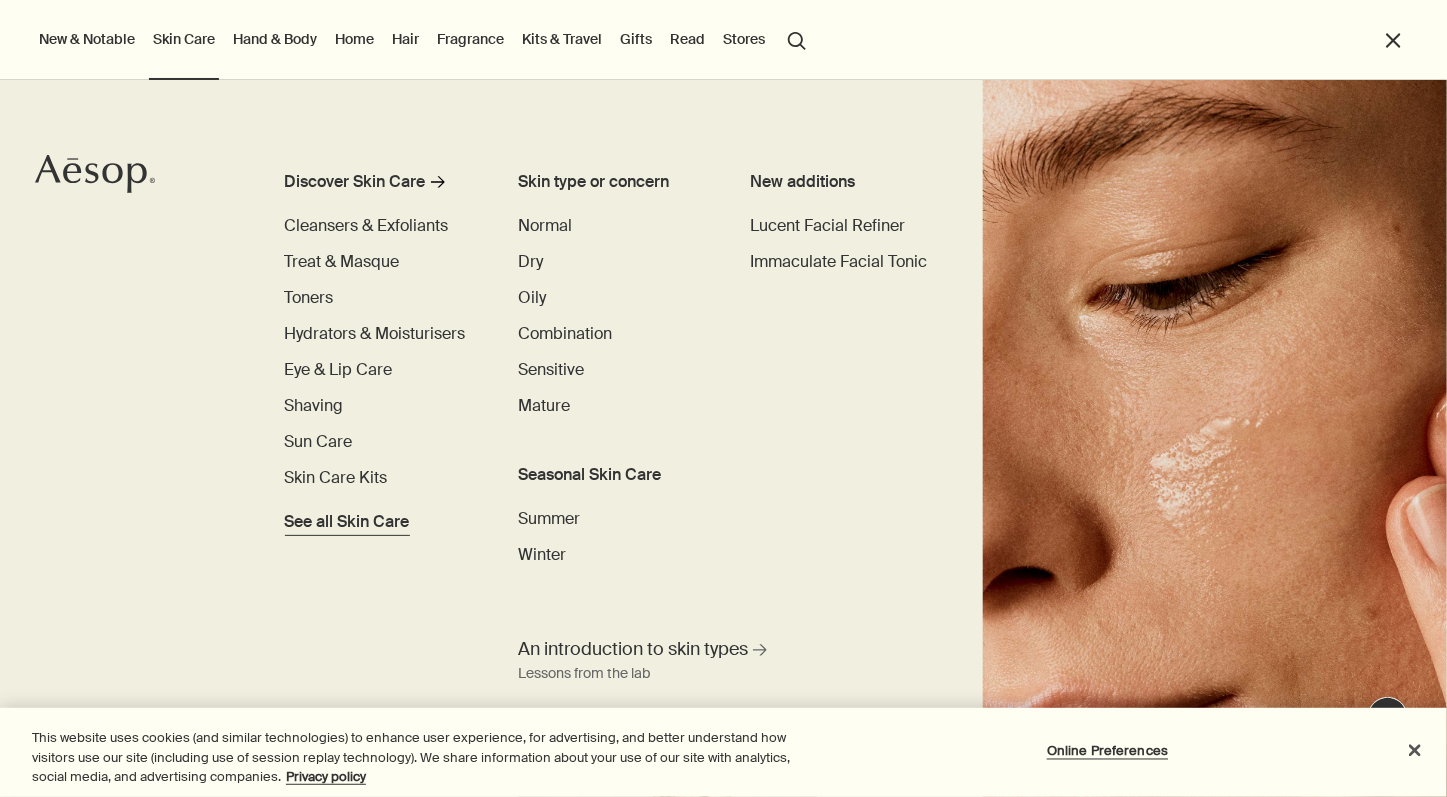 click on "See all Skin Care" at bounding box center (347, 522) 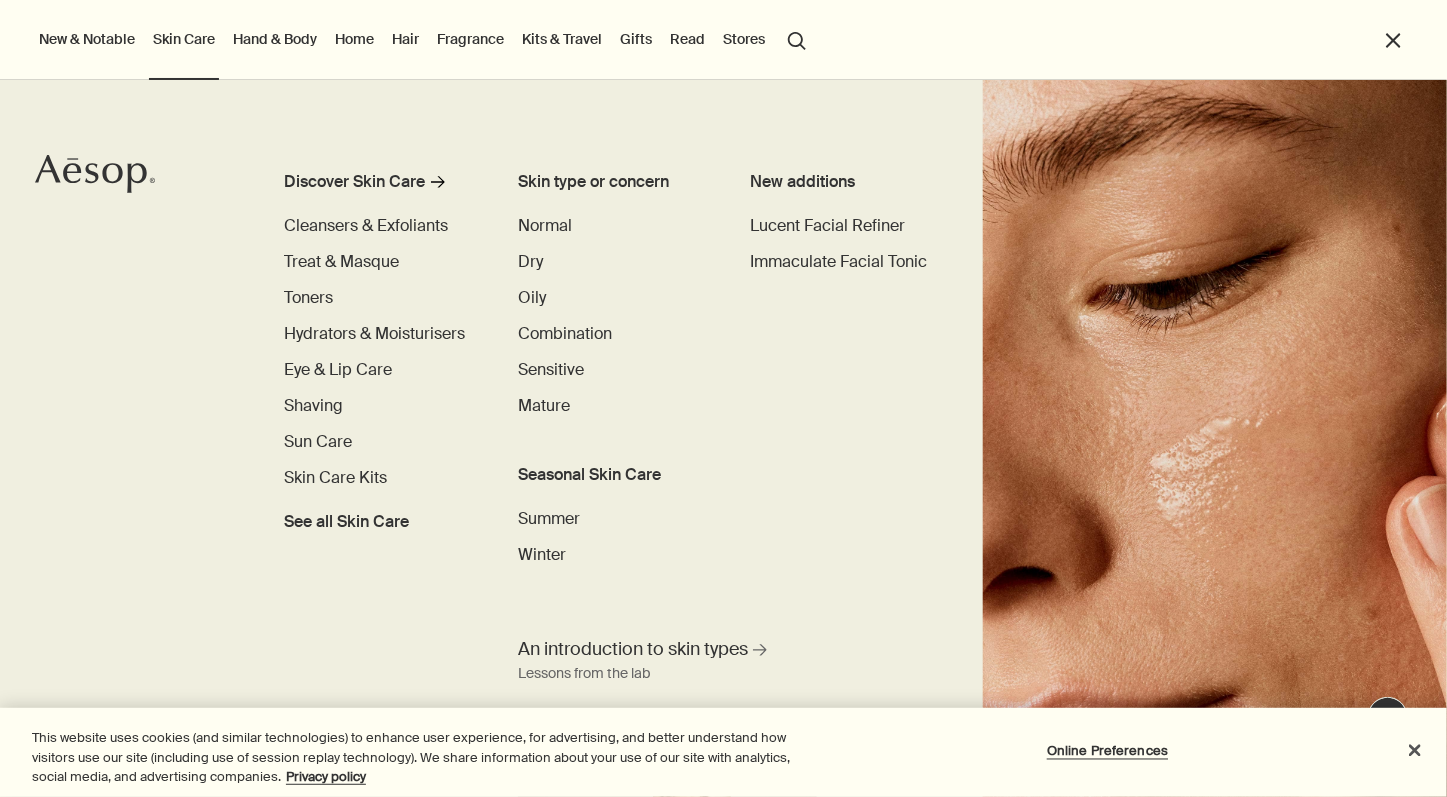 click on "Hand & Body" at bounding box center (275, 39) 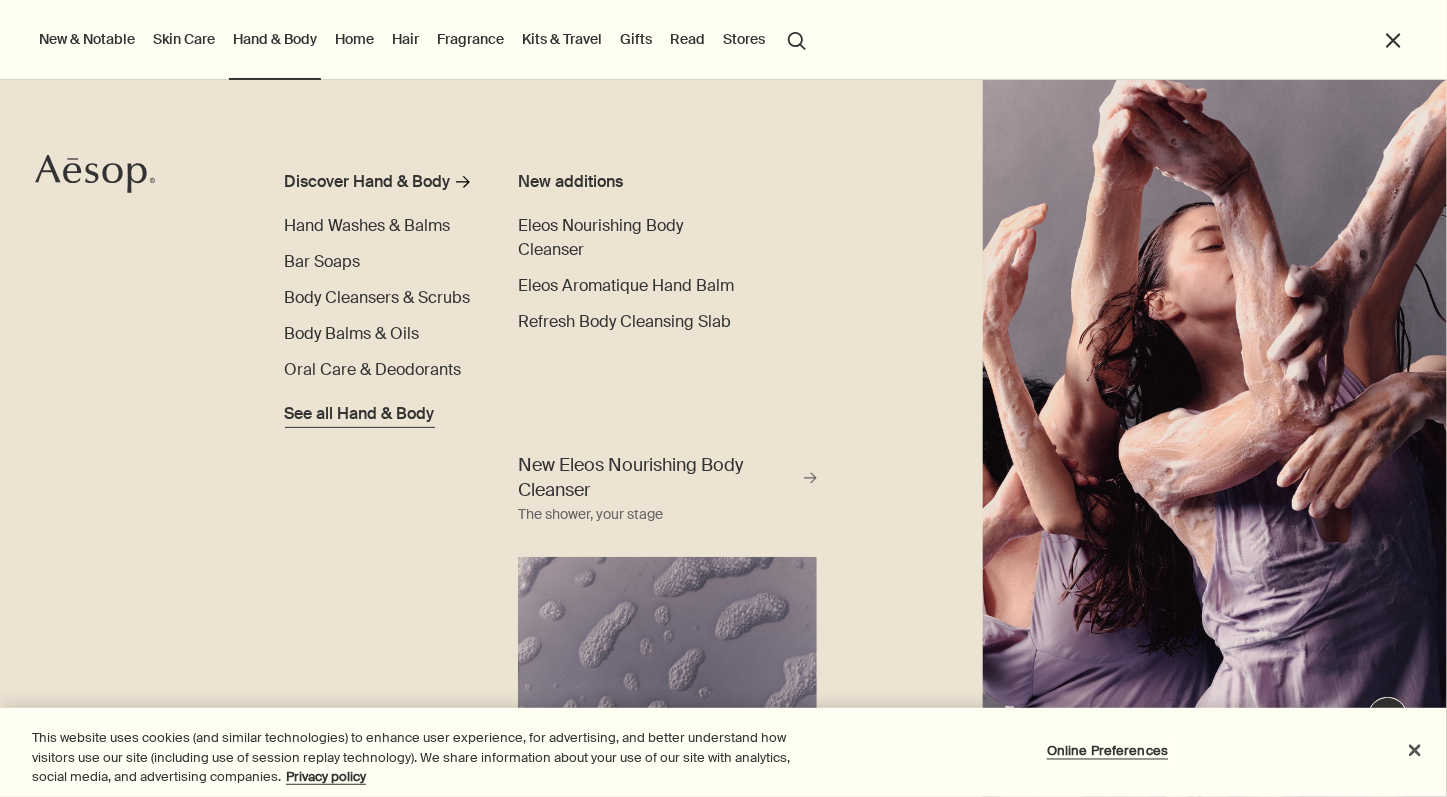 click on "See all Hand & Body" at bounding box center (360, 414) 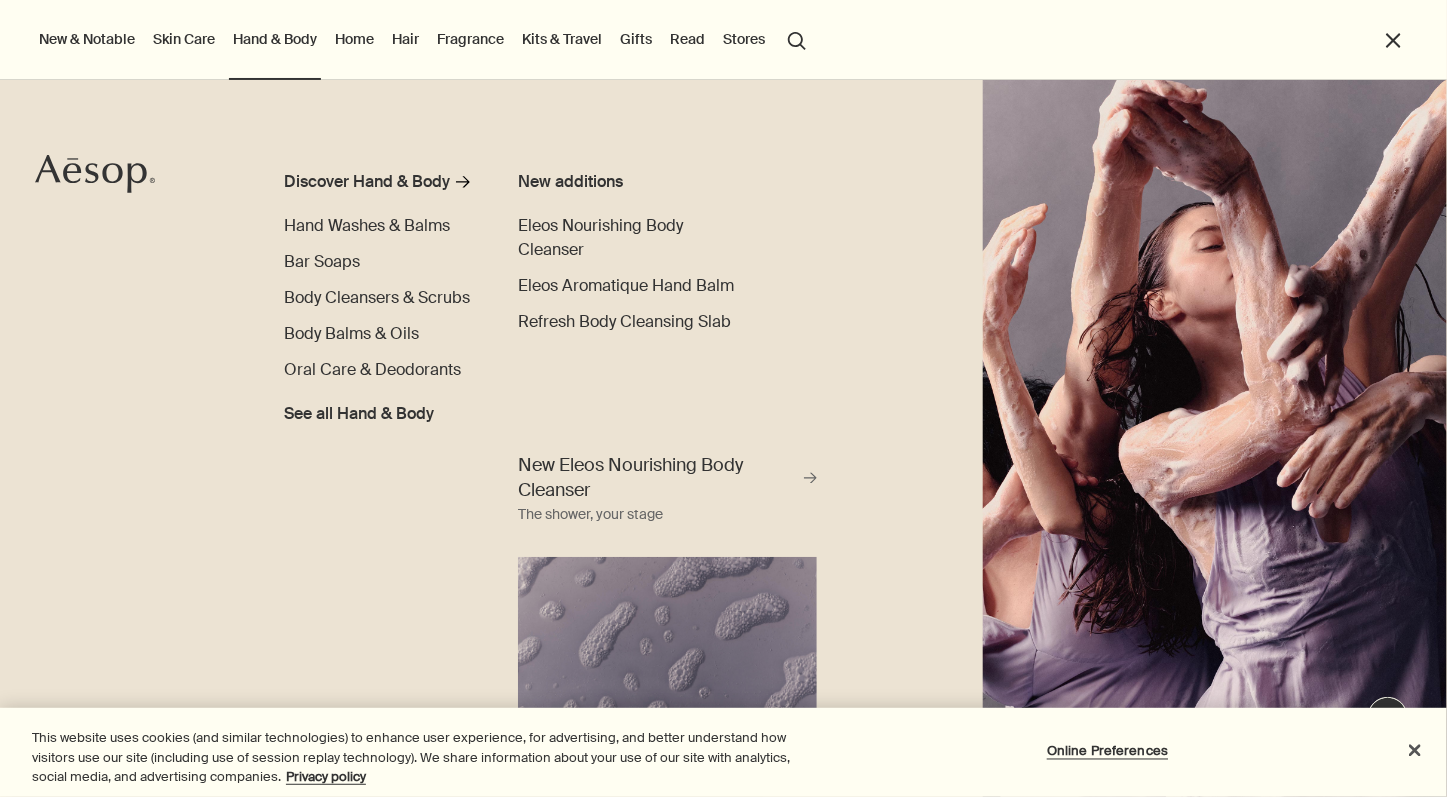 click on "Home" at bounding box center (354, 39) 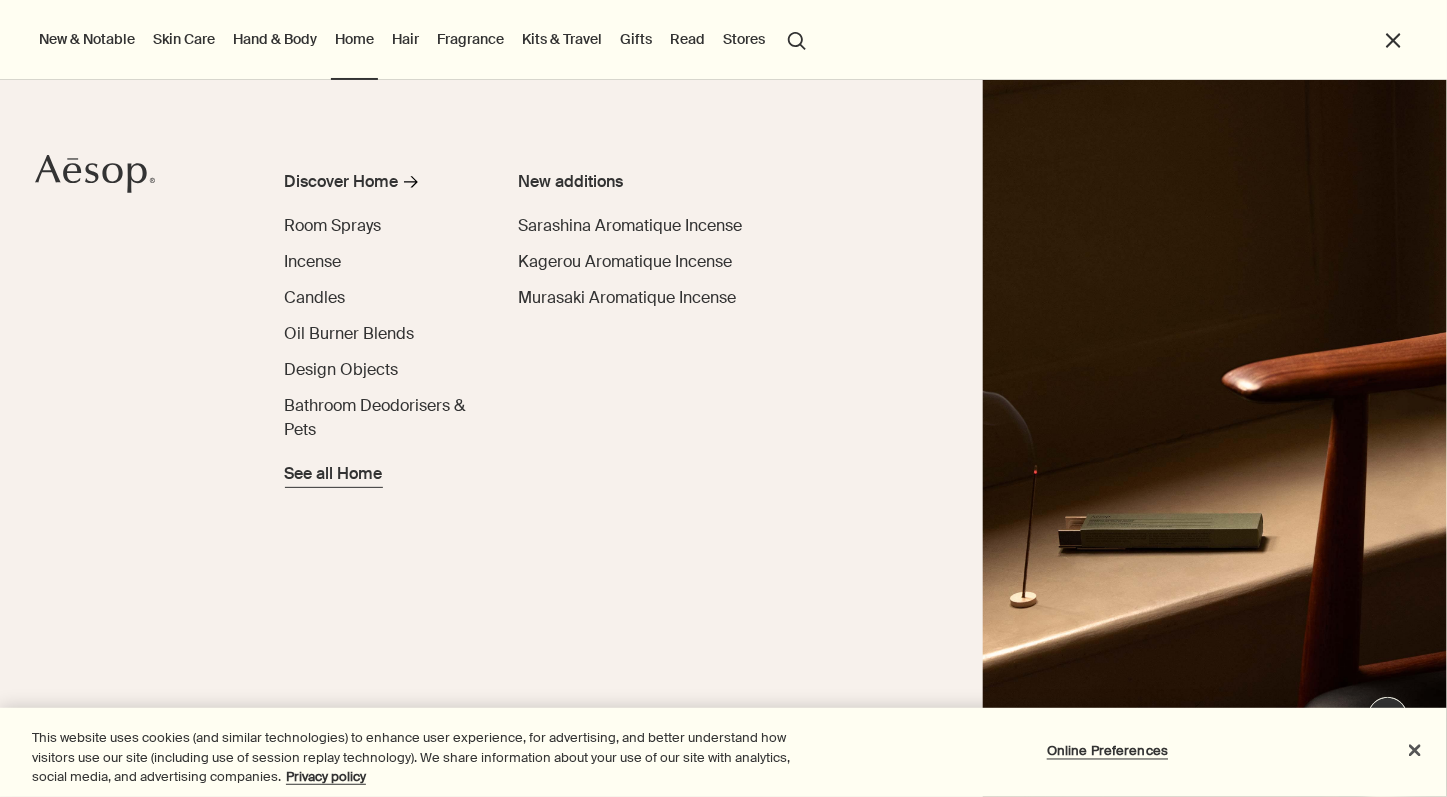 click on "See all Home" at bounding box center (334, 474) 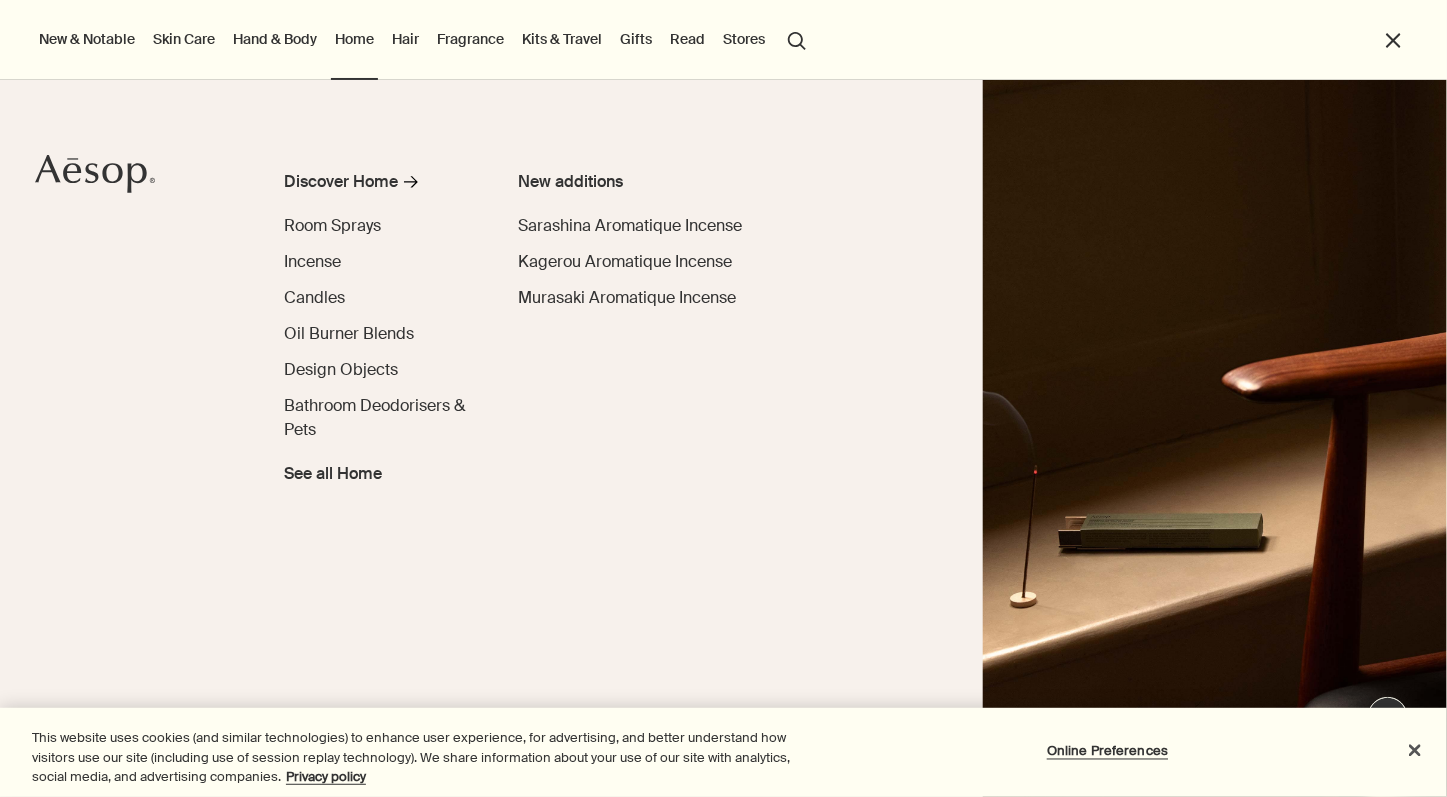 click on "Hair" at bounding box center [405, 39] 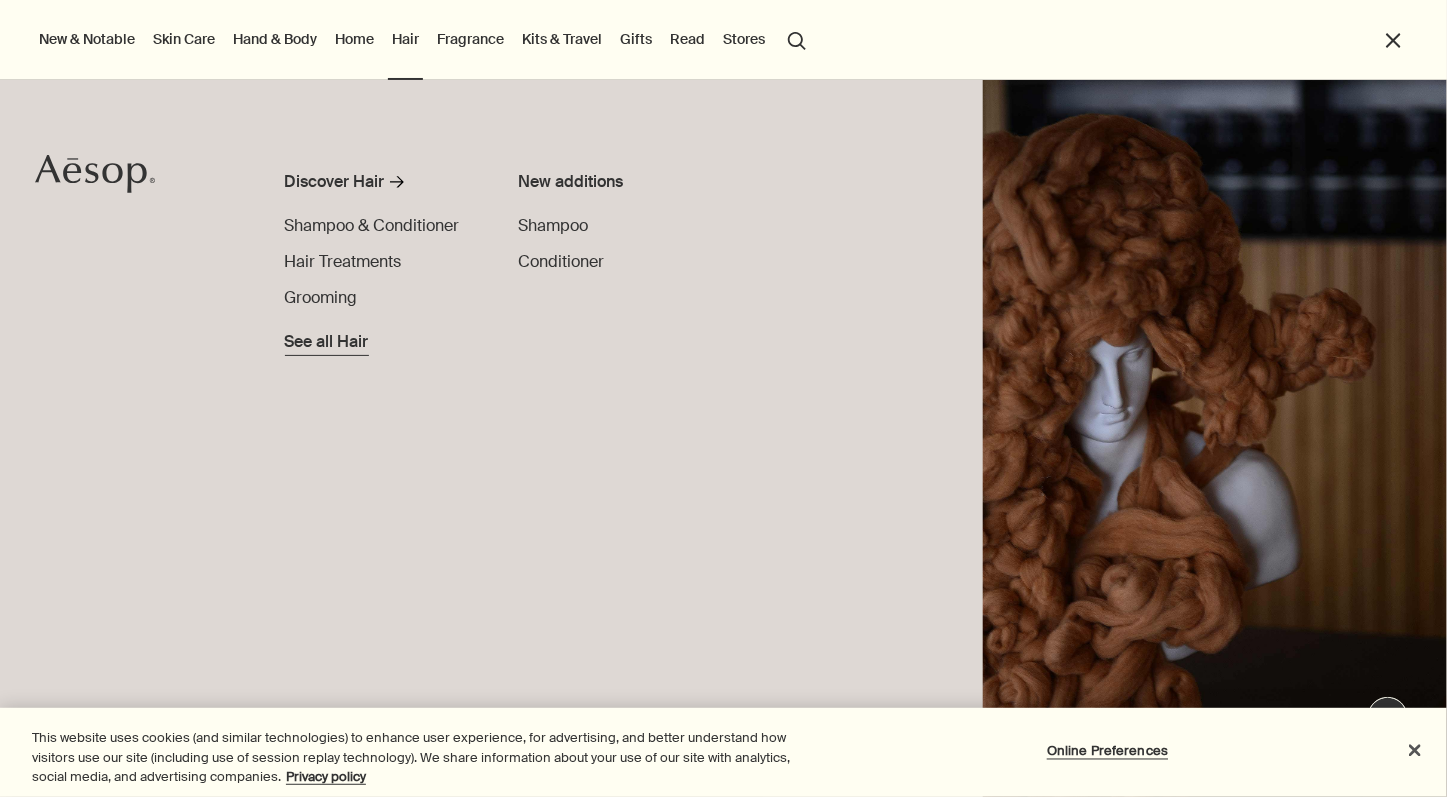click on "See all Hair" at bounding box center (327, 342) 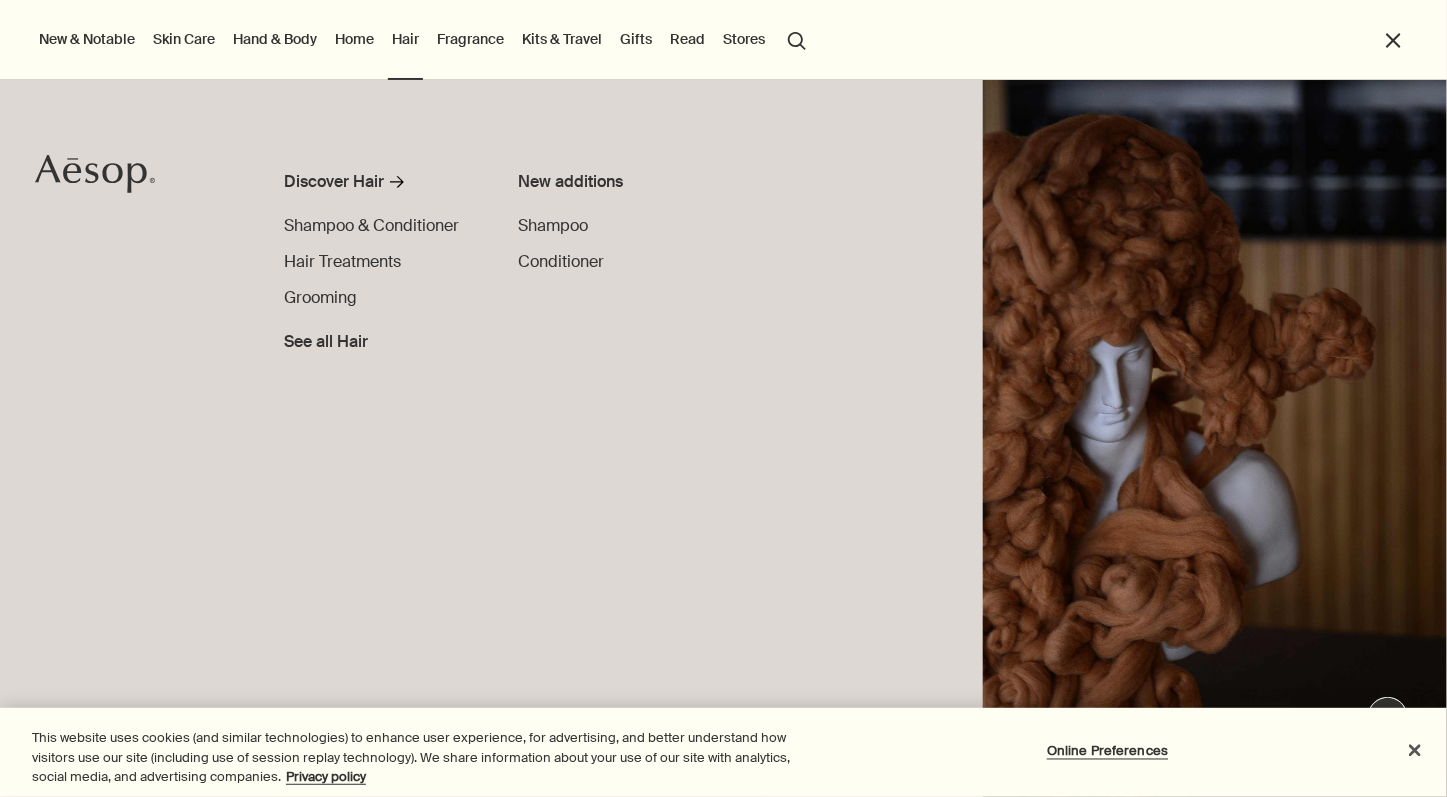 click on "Fragrance" at bounding box center (470, 39) 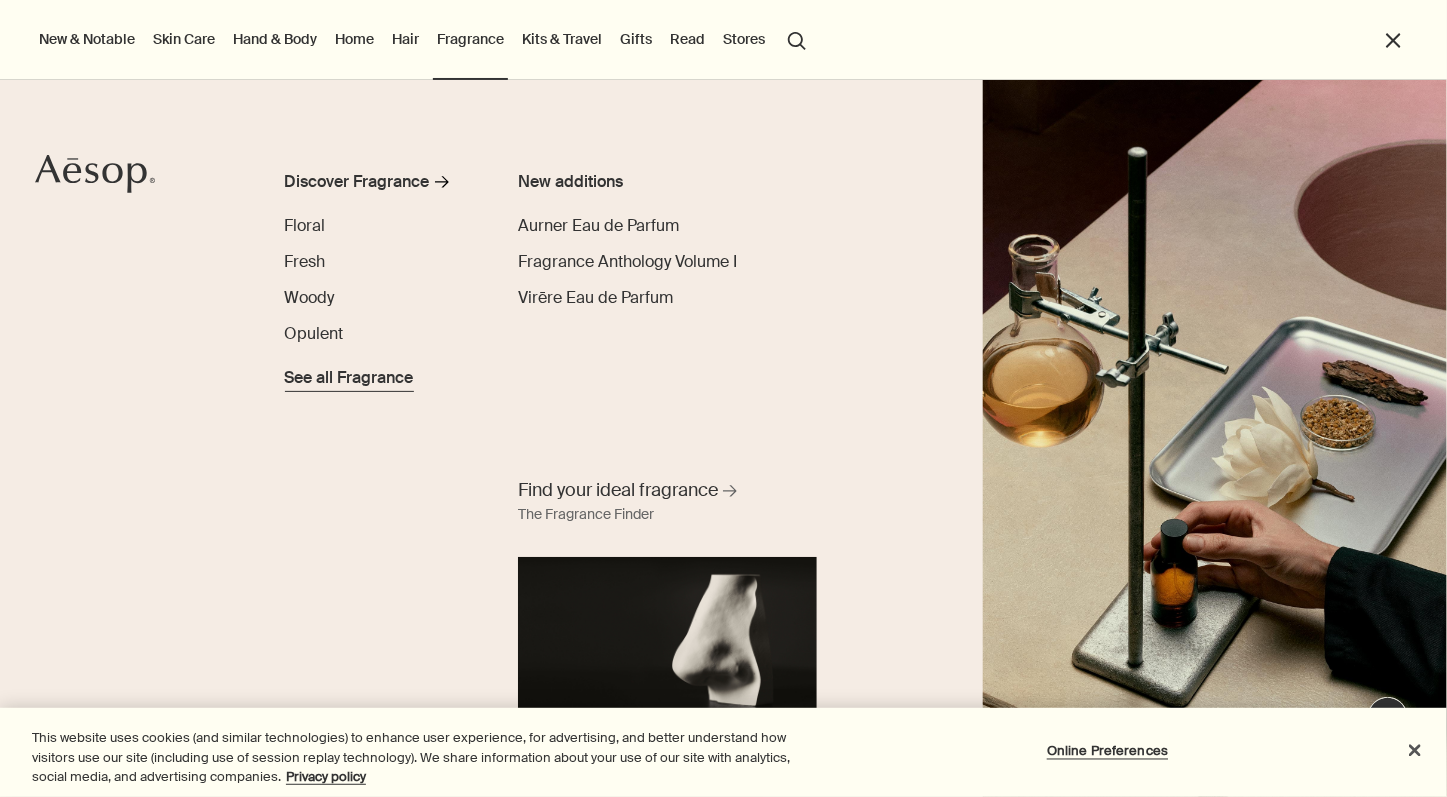 click on "See all Fragrance" at bounding box center [349, 378] 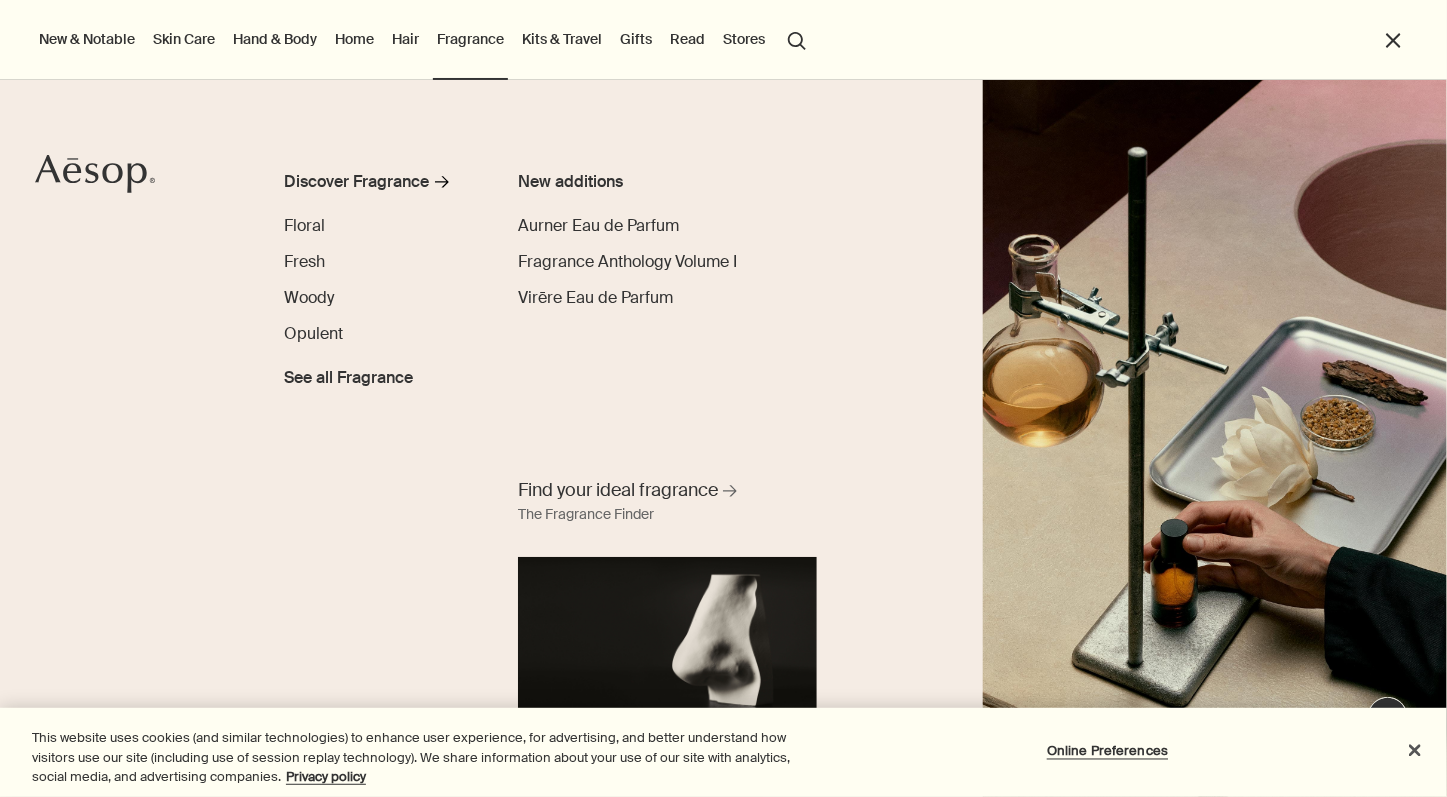 click on "Kits & Travel" at bounding box center [562, 39] 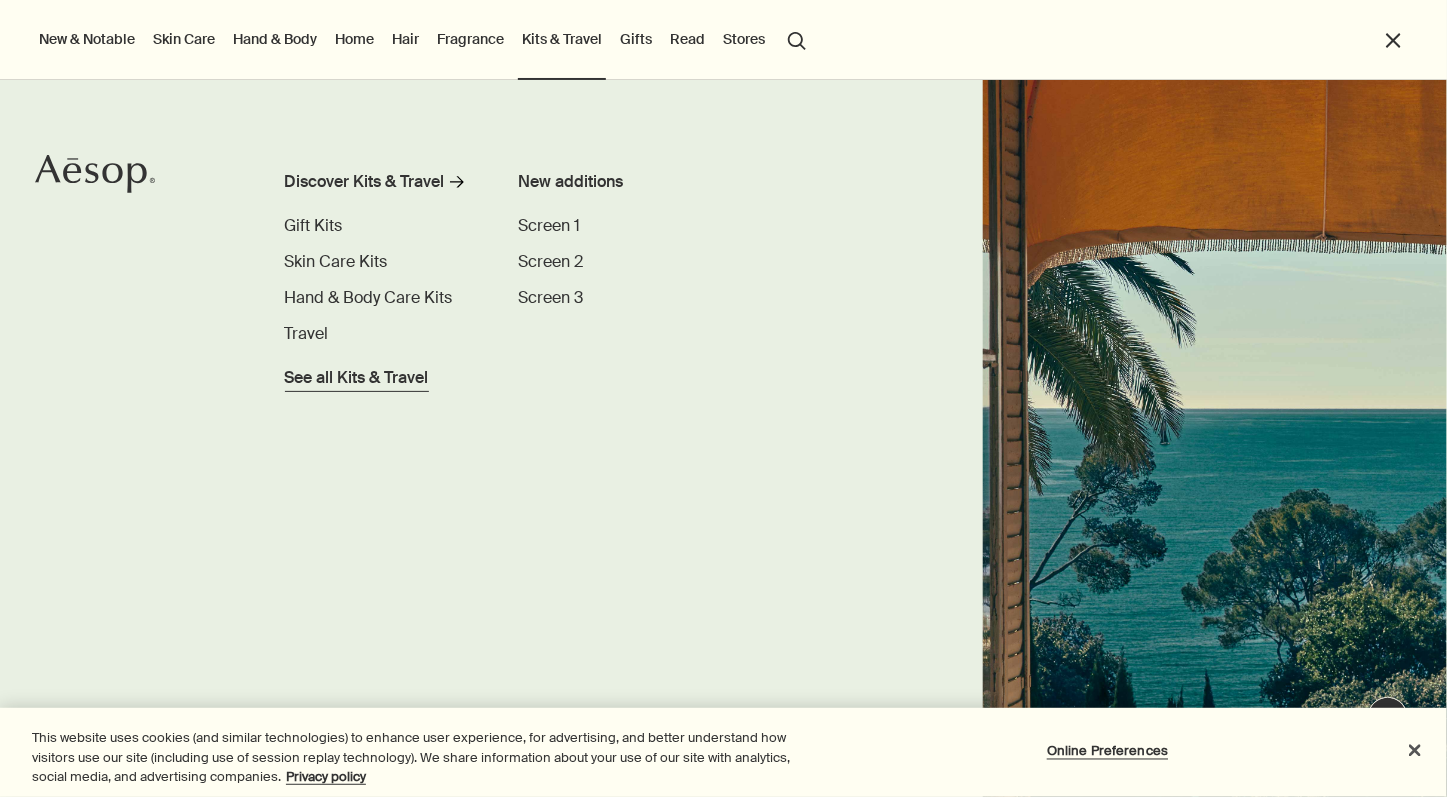 click on "See all Kits & Travel" at bounding box center (357, 378) 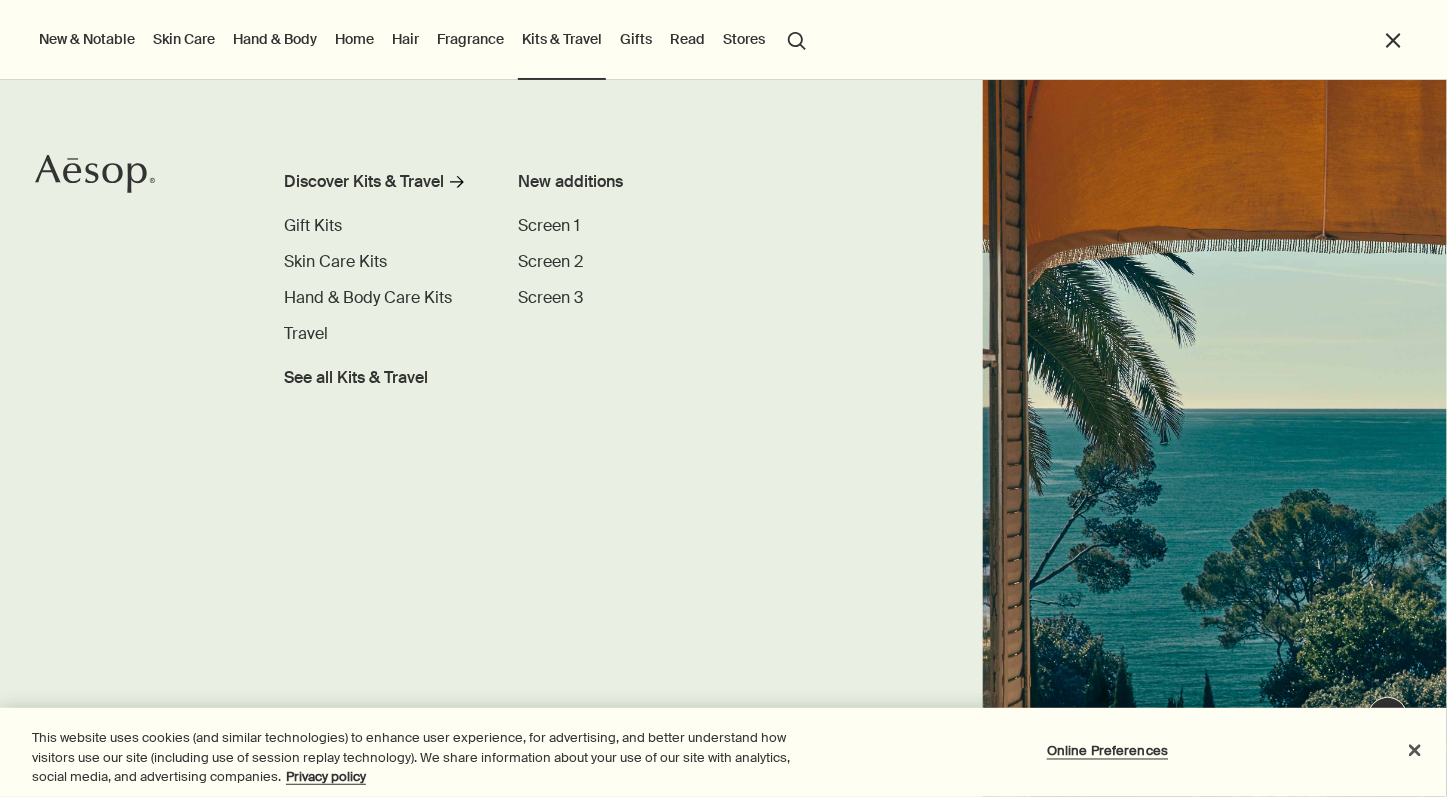 click on "Gifts" at bounding box center [636, 39] 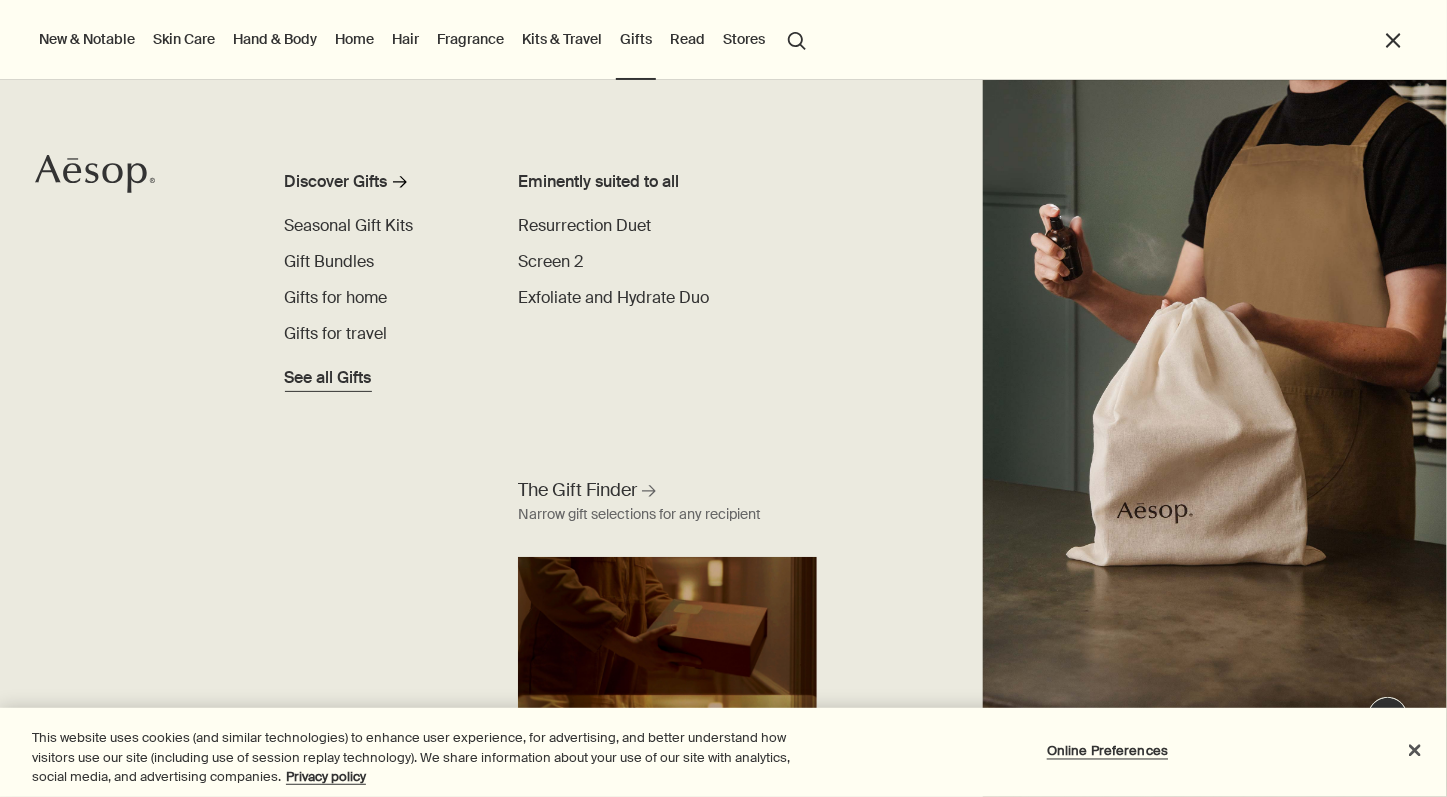 click on "See all Gifts" at bounding box center (328, 378) 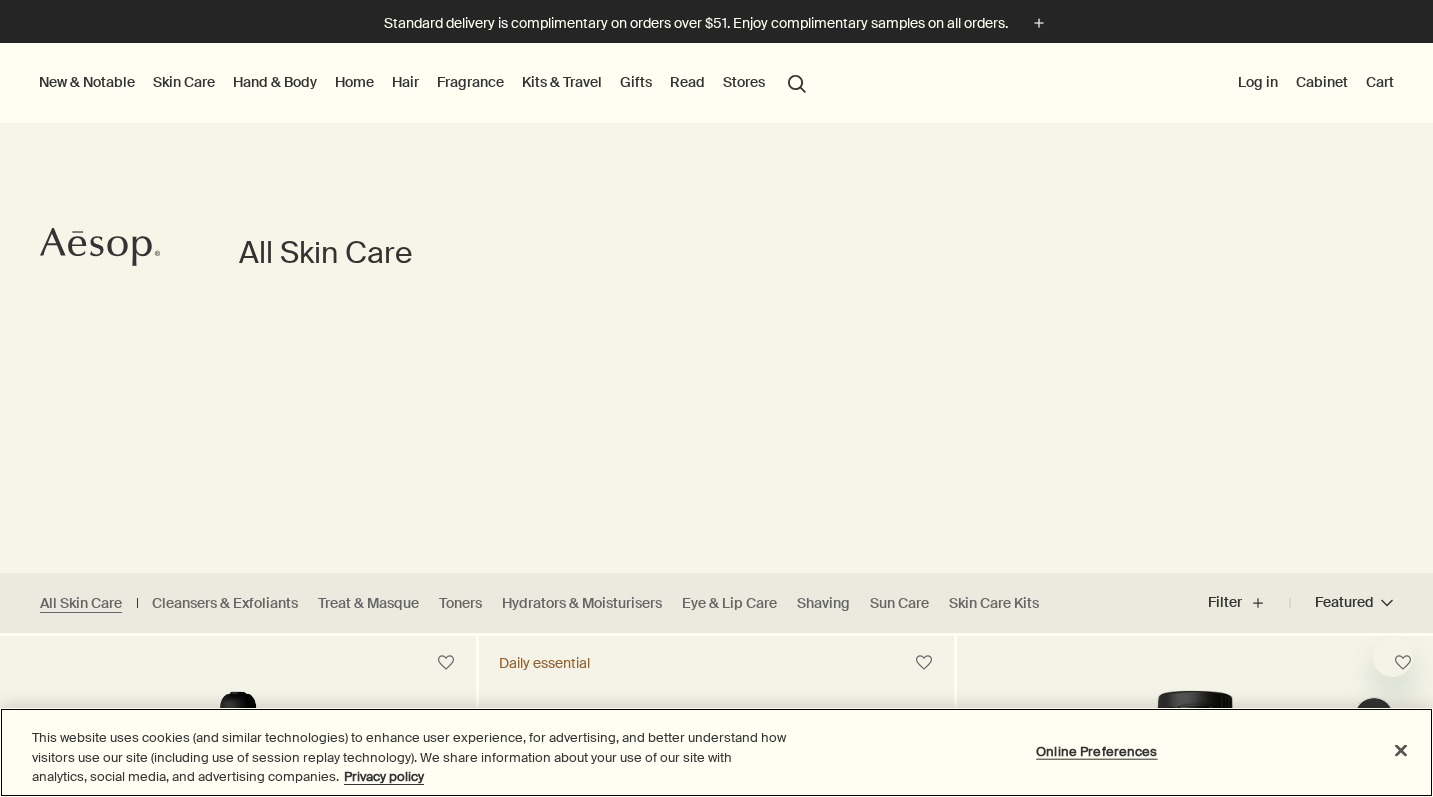 scroll, scrollTop: 0, scrollLeft: 0, axis: both 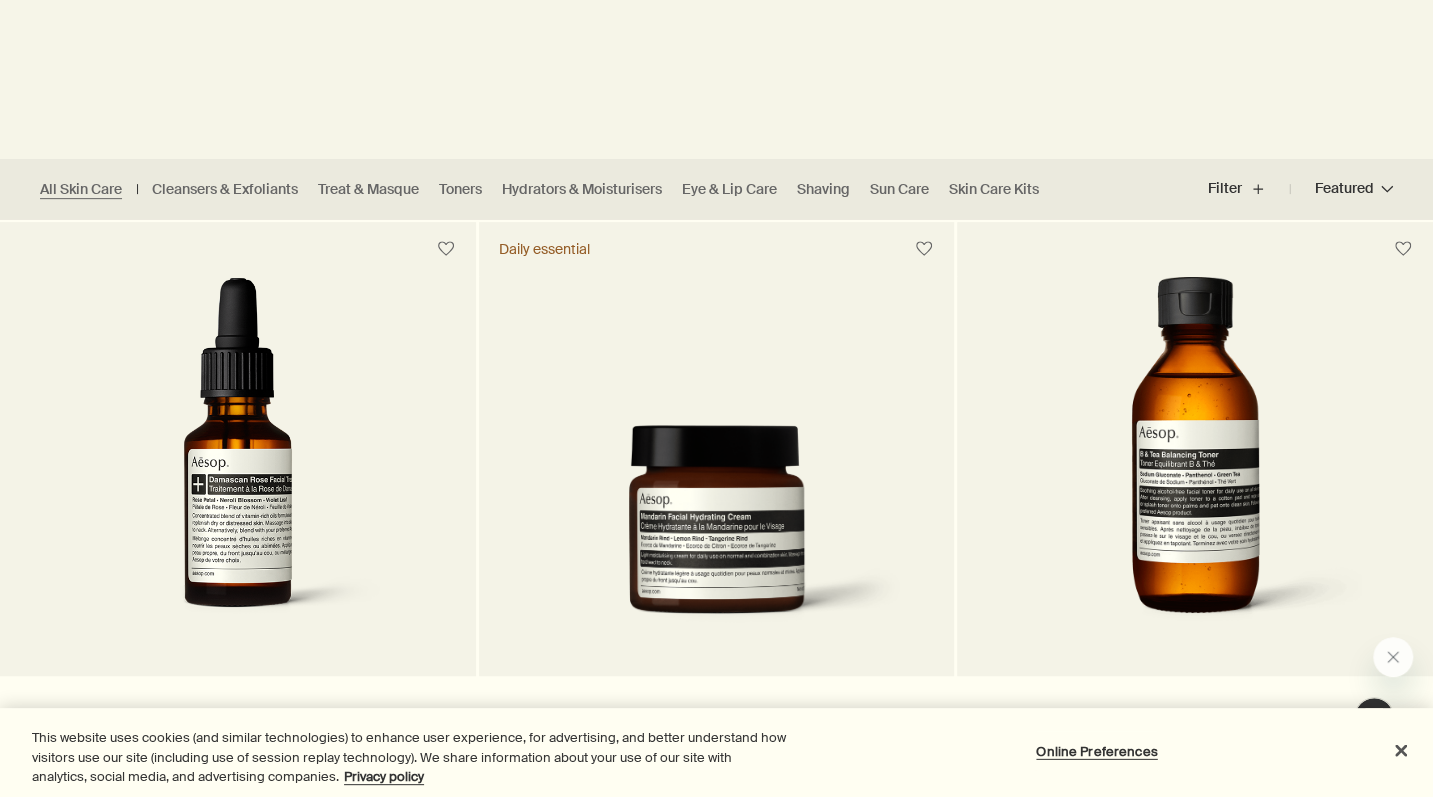 click on "Featured Featured chevron" at bounding box center (1341, 189) 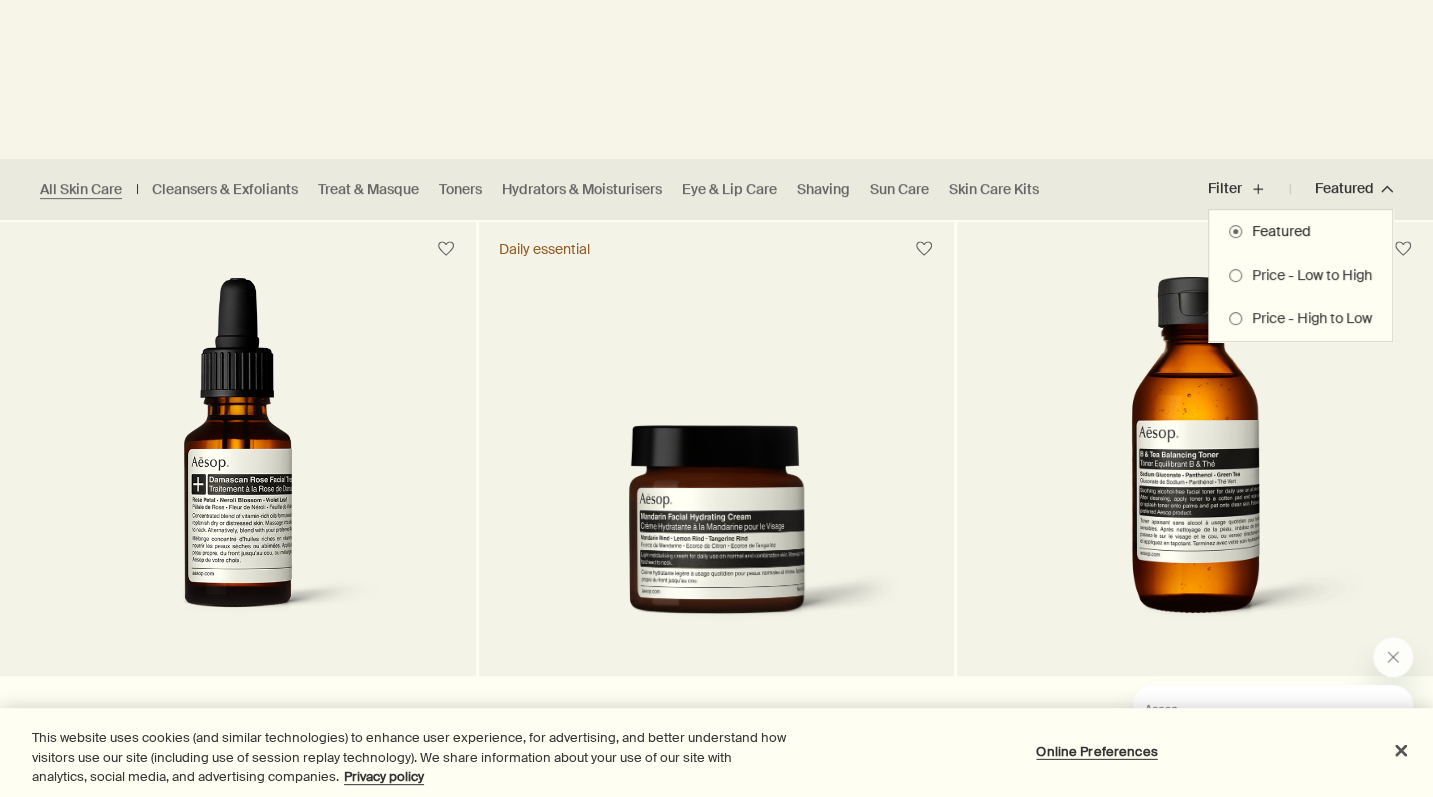 click on "Price - Low to High" at bounding box center (1307, 276) 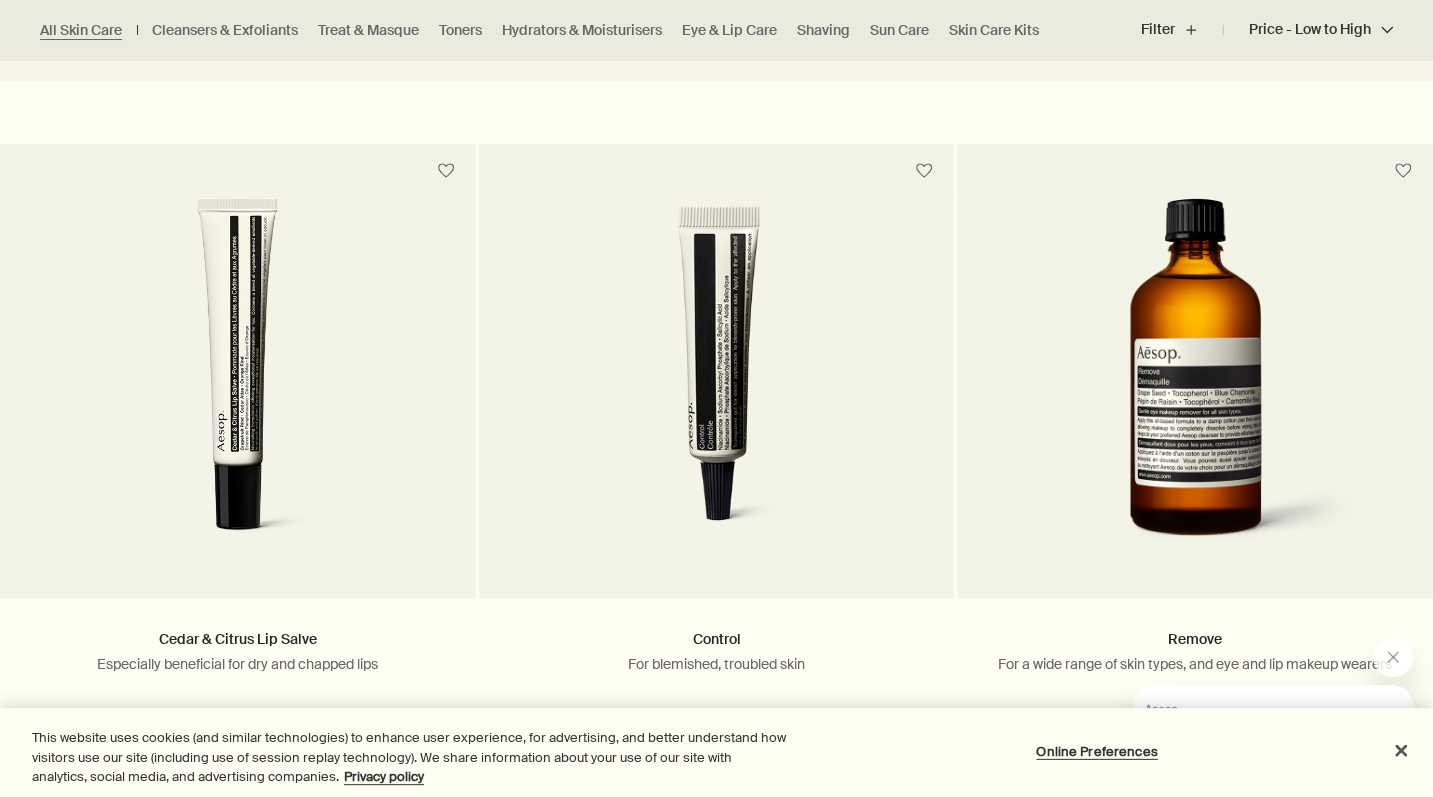 scroll, scrollTop: 642, scrollLeft: 0, axis: vertical 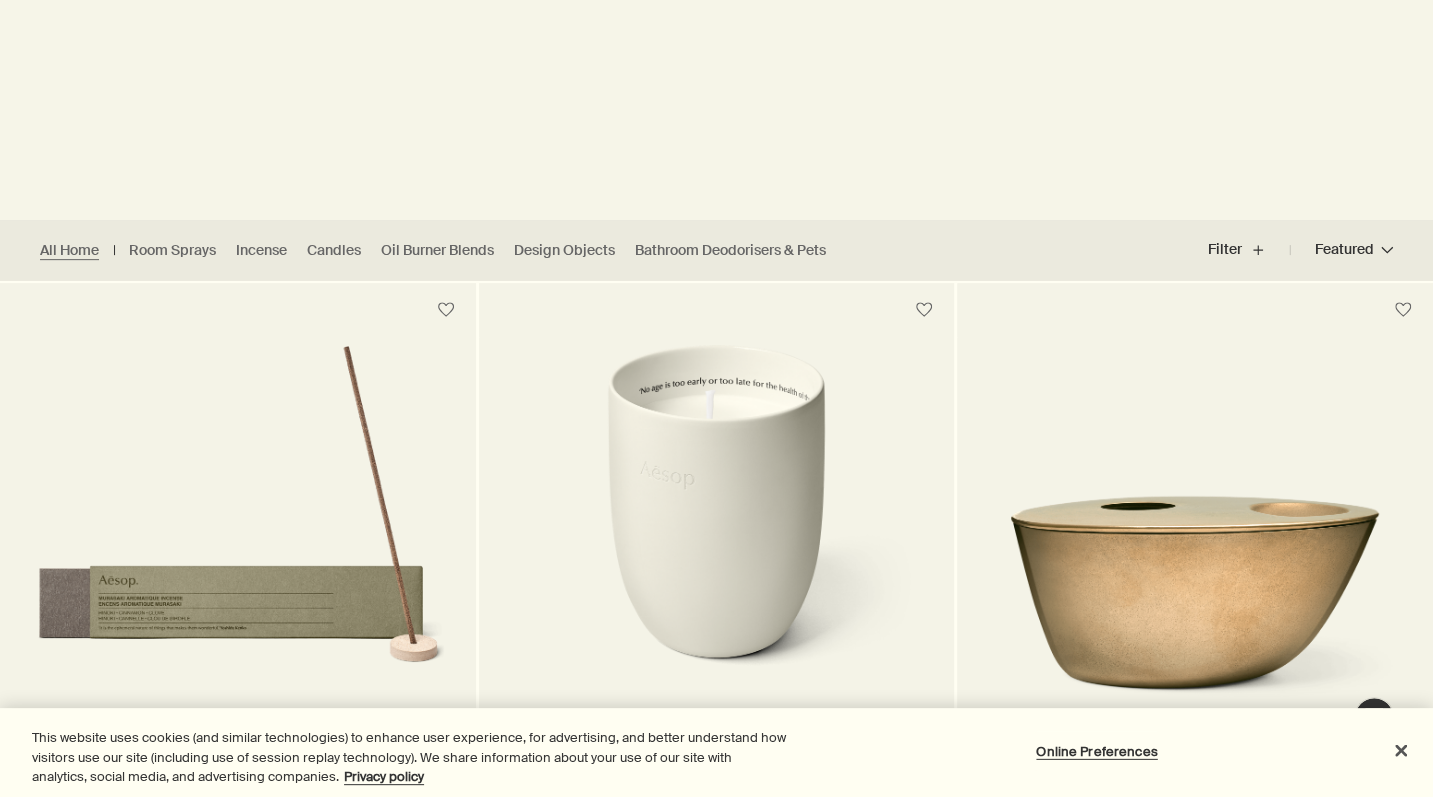 click on "Featured Featured chevron" at bounding box center (1341, 250) 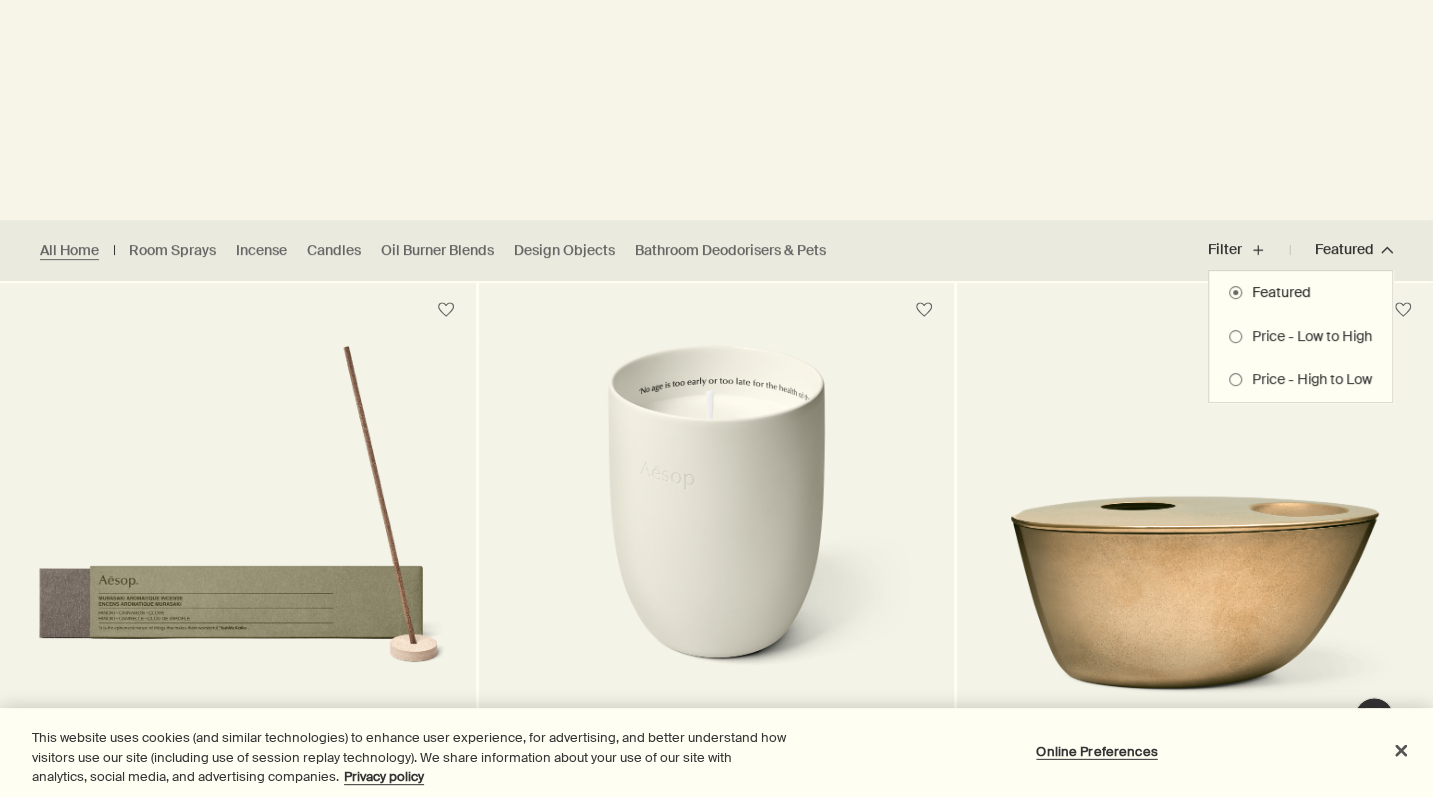 click on "Price - Low to High" at bounding box center [1307, 337] 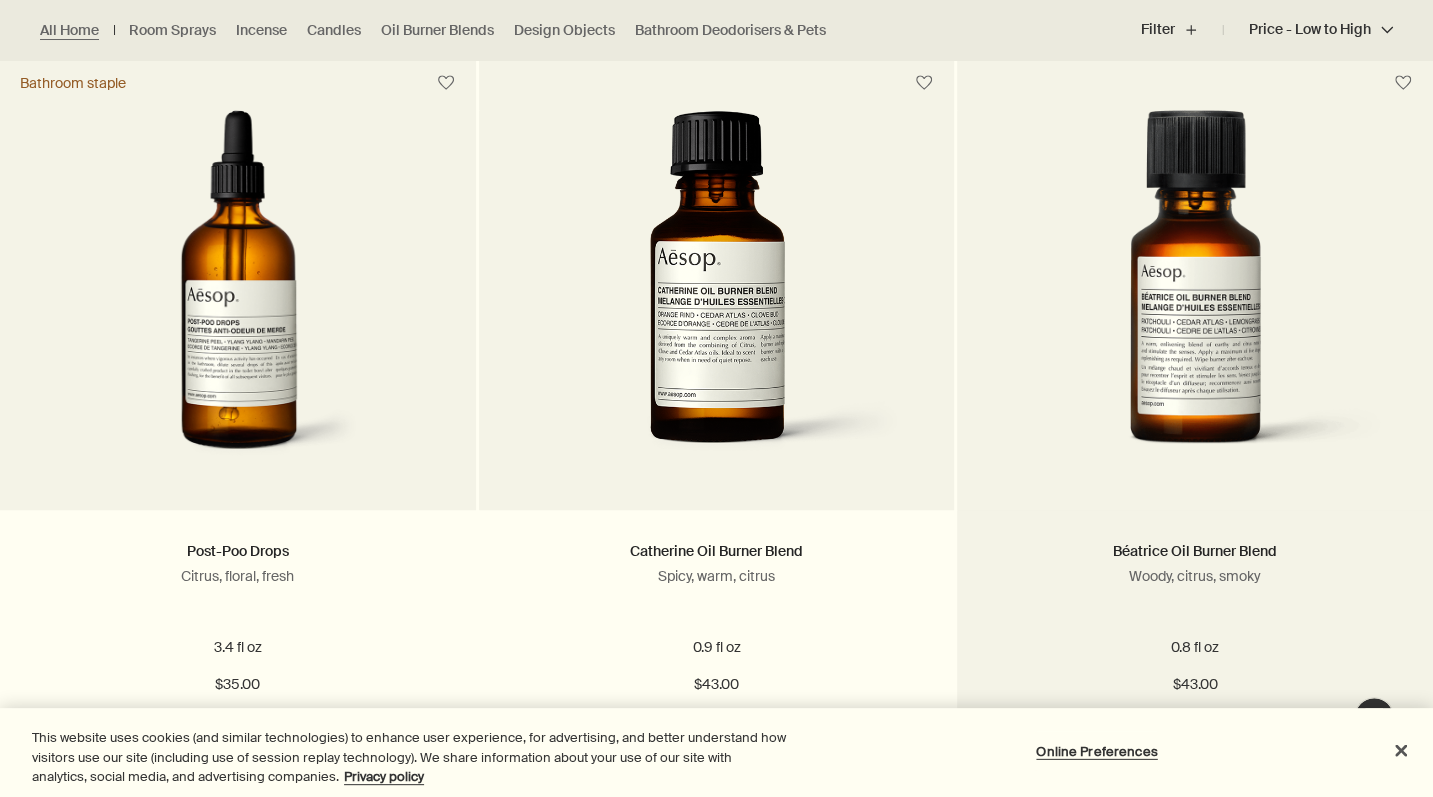 scroll, scrollTop: 585, scrollLeft: 0, axis: vertical 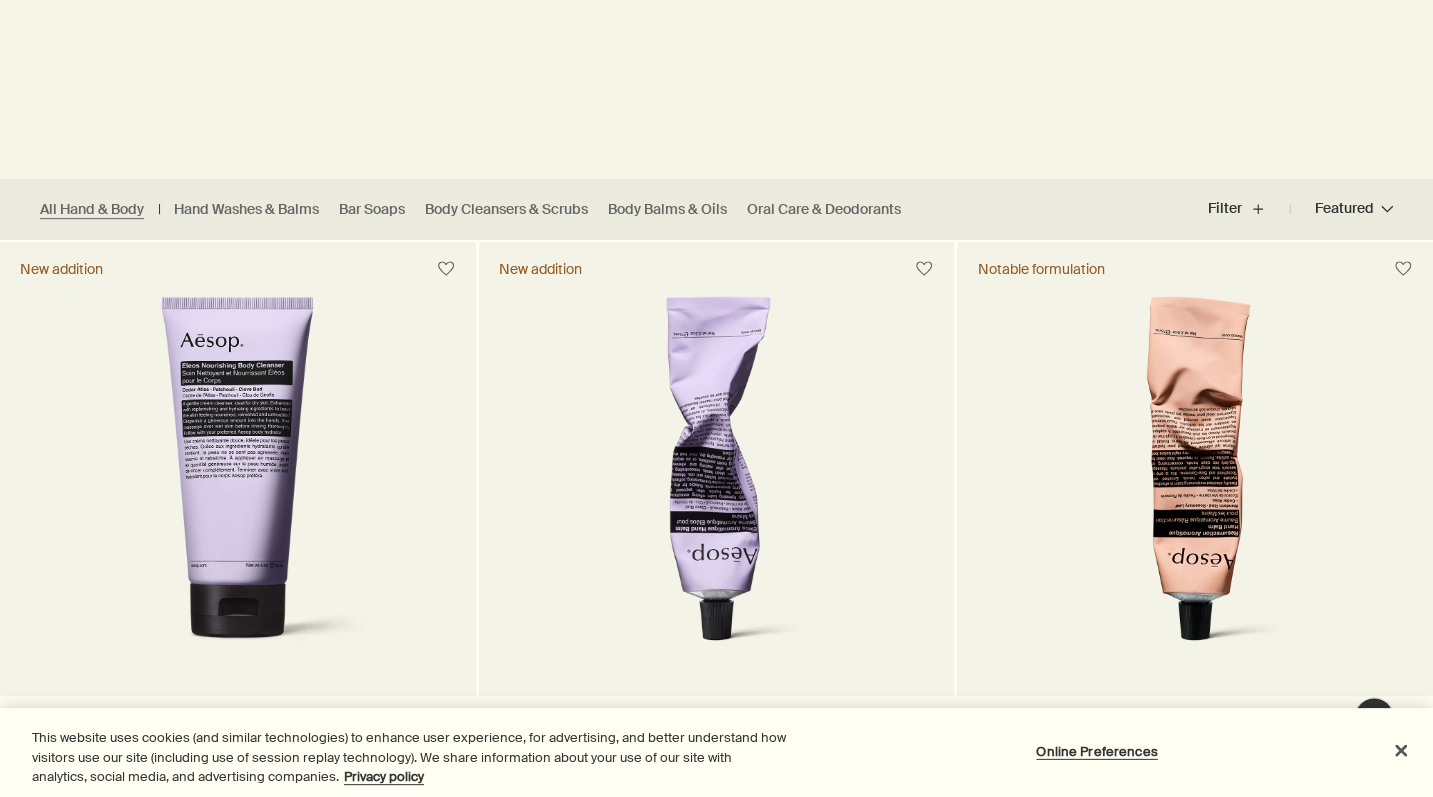 click on "Featured Featured chevron" at bounding box center (1341, 209) 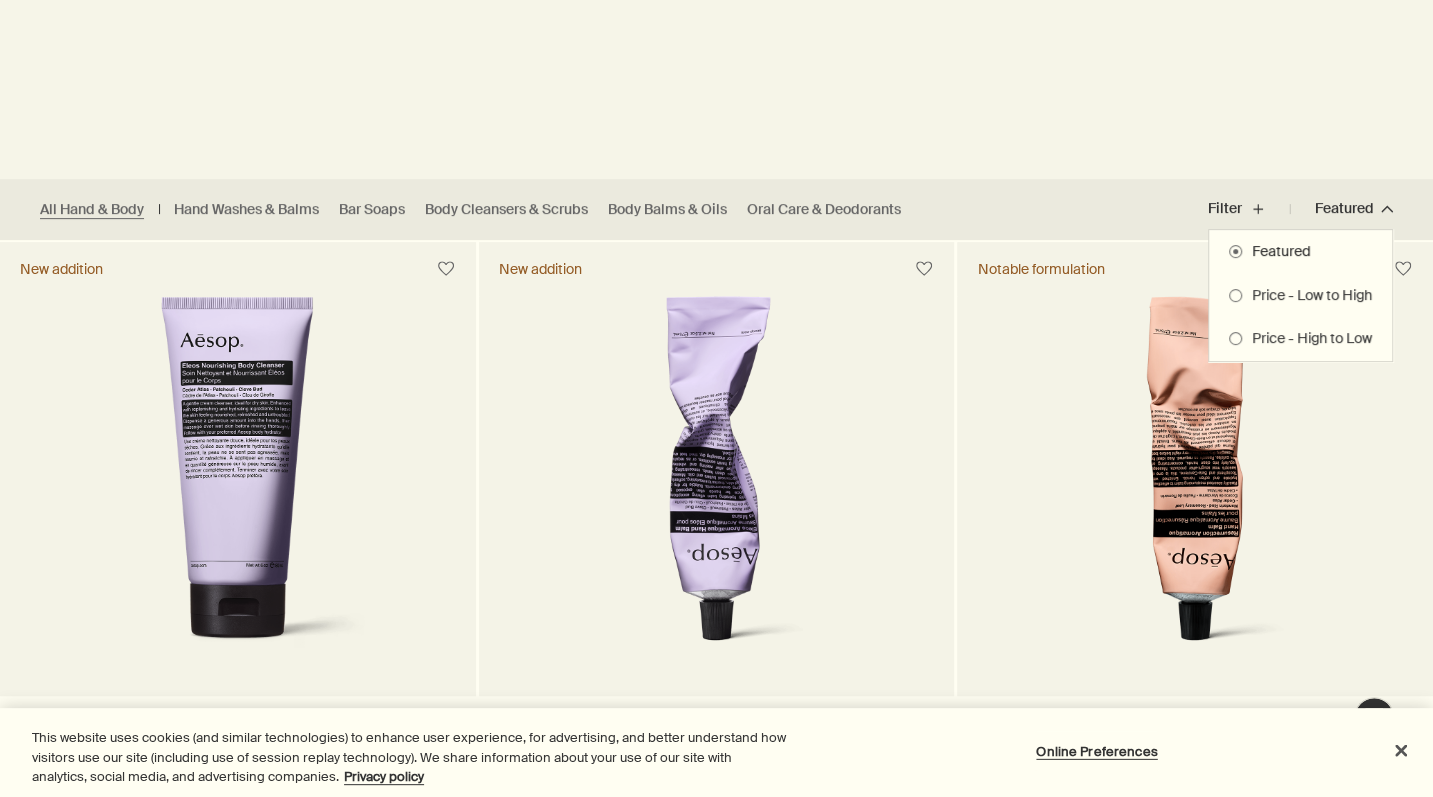 click on "Price - Low to High" at bounding box center [1307, 296] 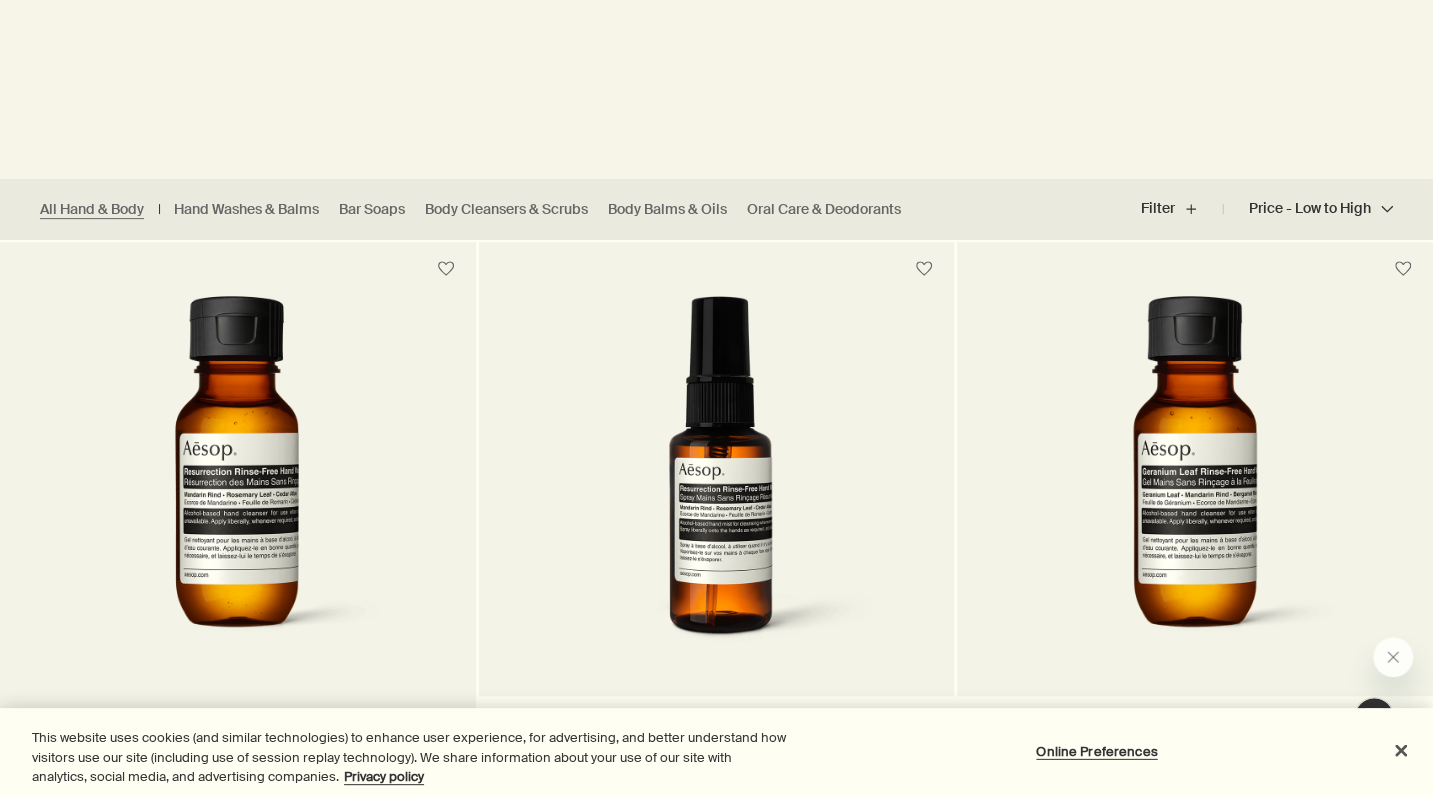 scroll, scrollTop: 0, scrollLeft: 0, axis: both 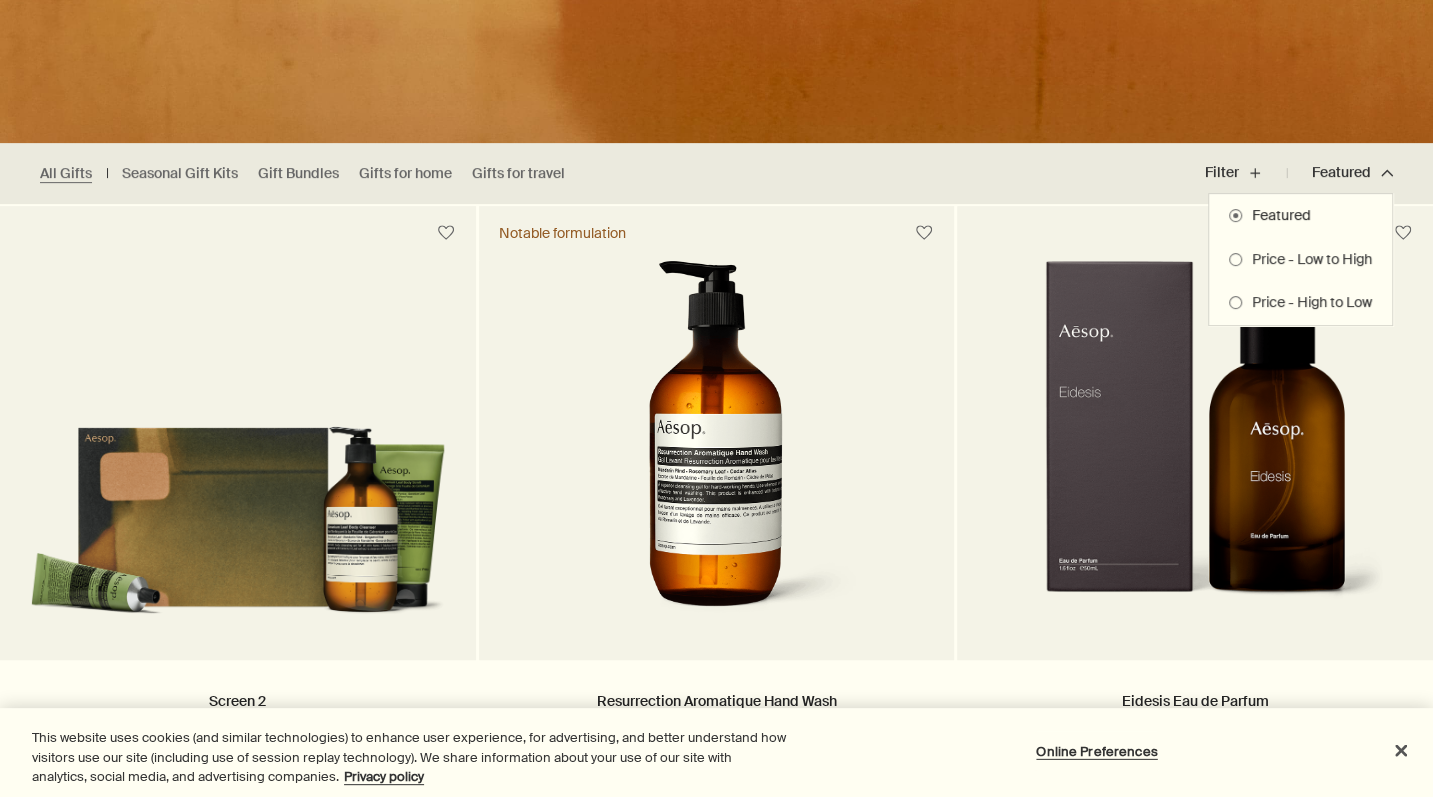 click on "Price - Low to High" at bounding box center [1307, 260] 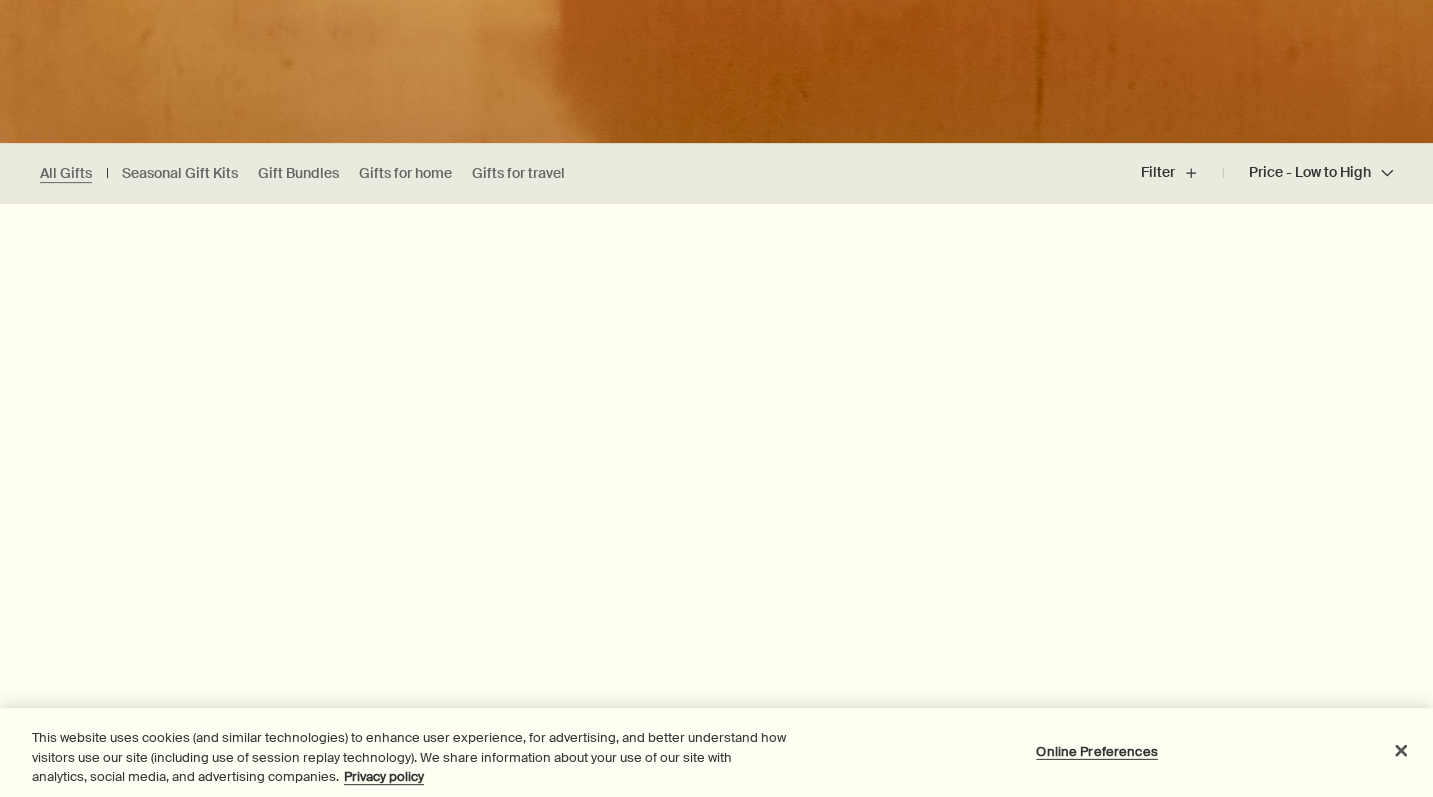 scroll, scrollTop: 430, scrollLeft: 0, axis: vertical 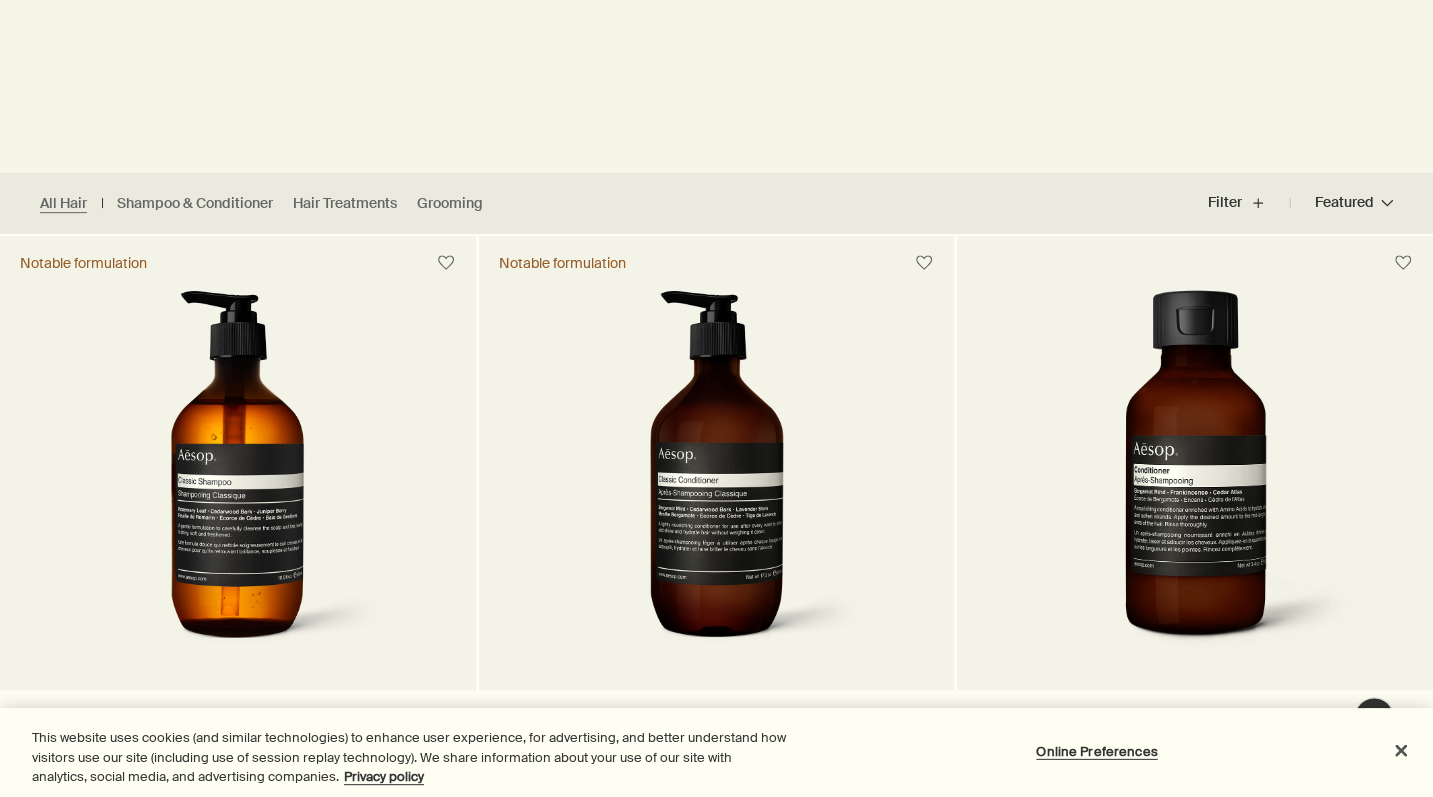 click on "Featured Featured chevron" at bounding box center (1341, 203) 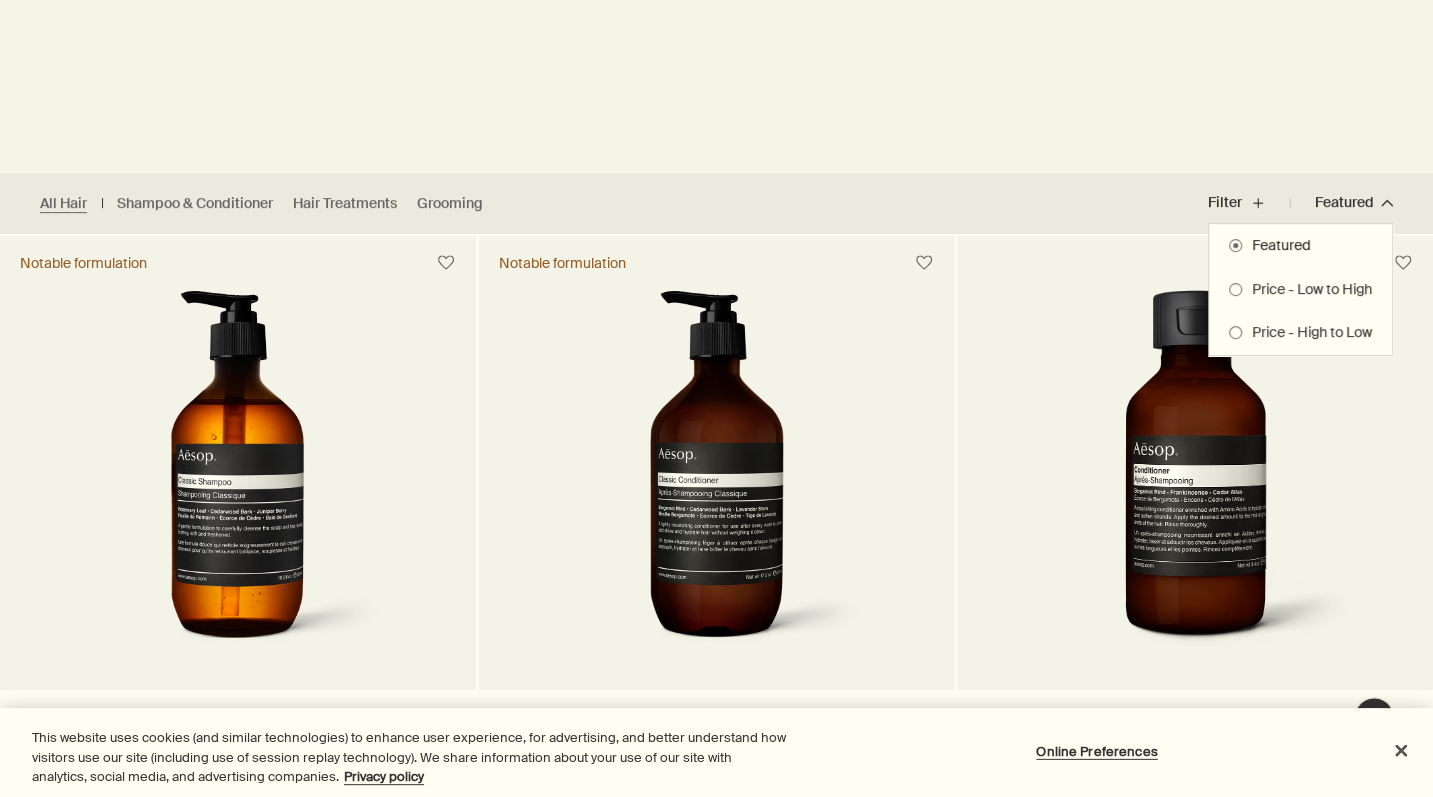 click on "Price - Low to High" at bounding box center (1307, 290) 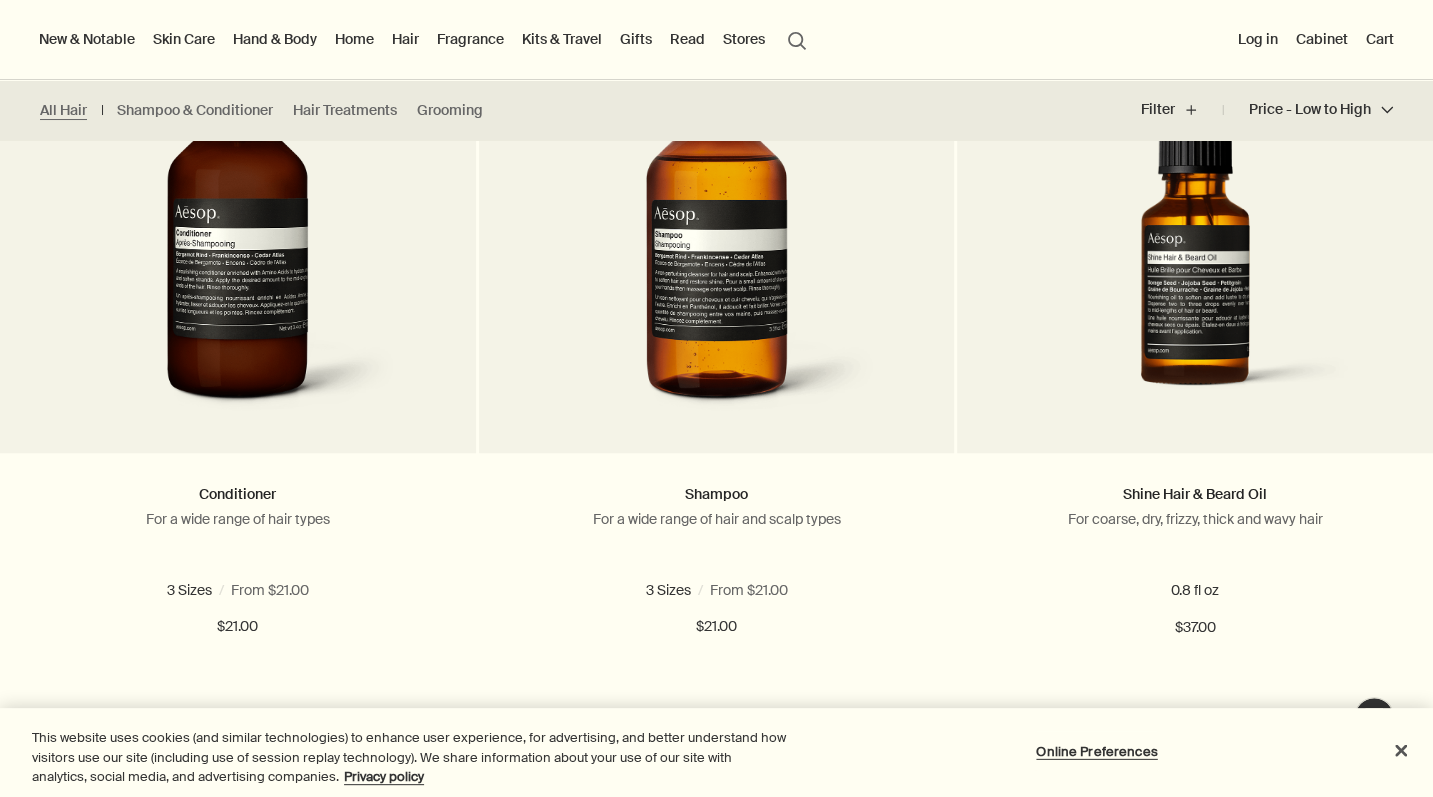scroll, scrollTop: 637, scrollLeft: 0, axis: vertical 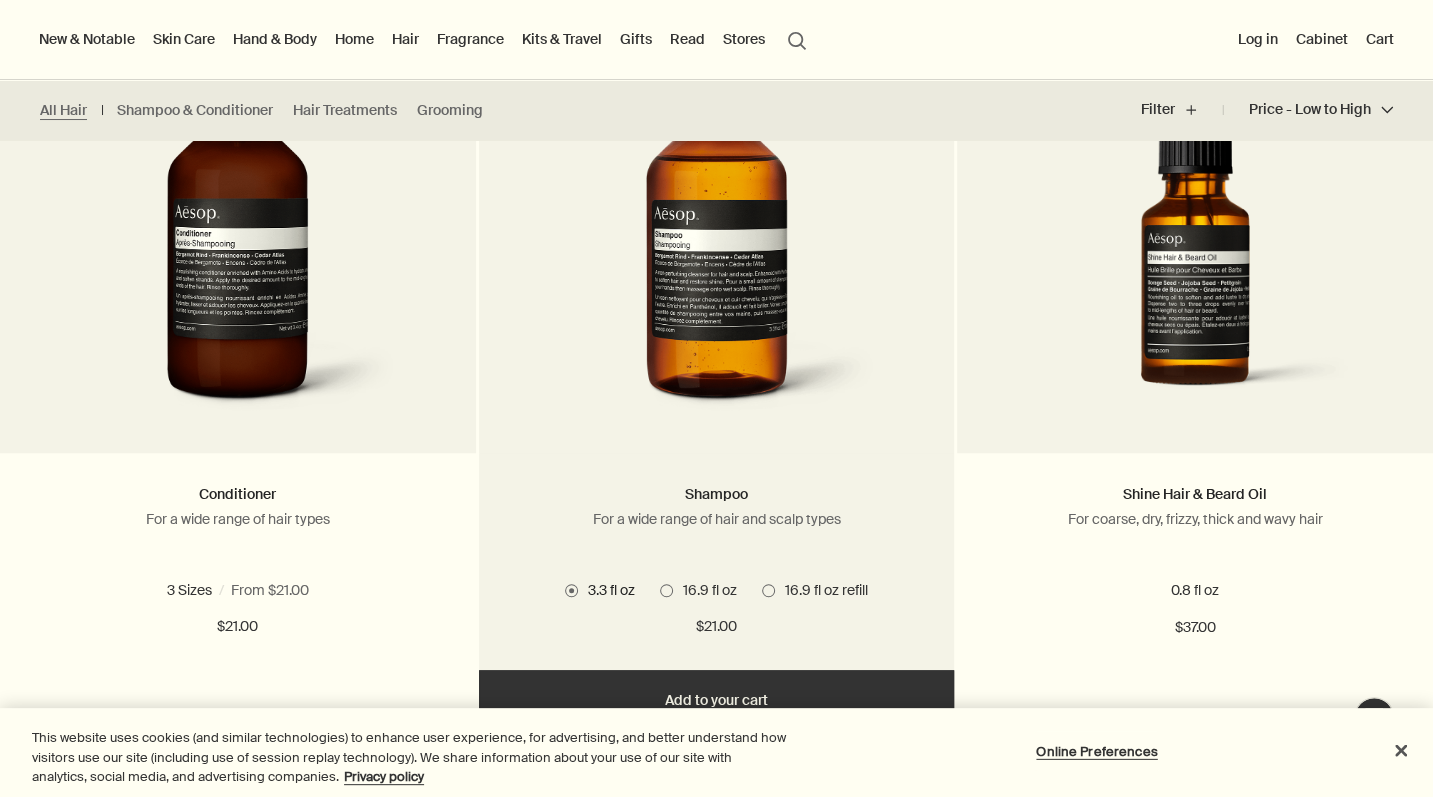 click at bounding box center (716, 238) 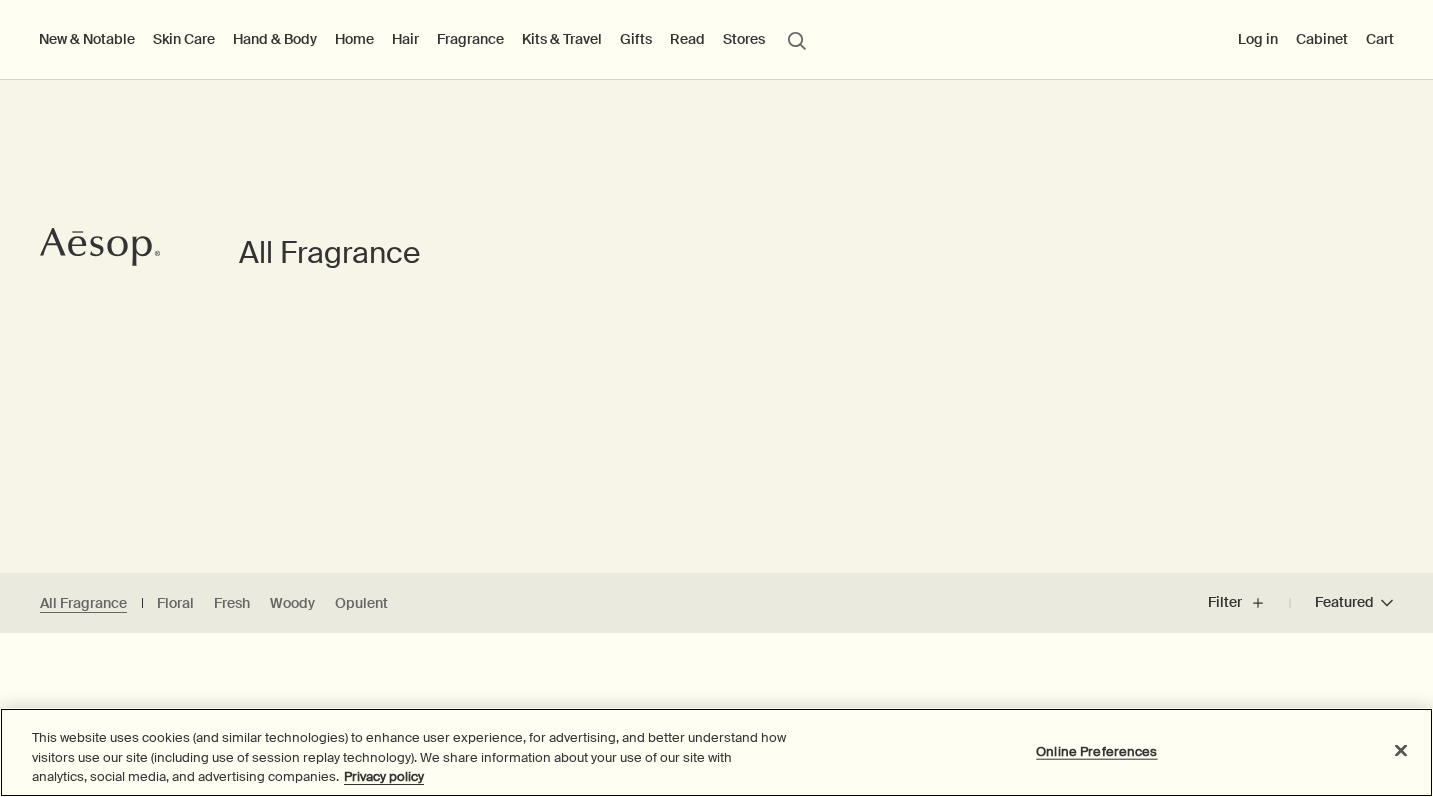 scroll, scrollTop: 0, scrollLeft: 0, axis: both 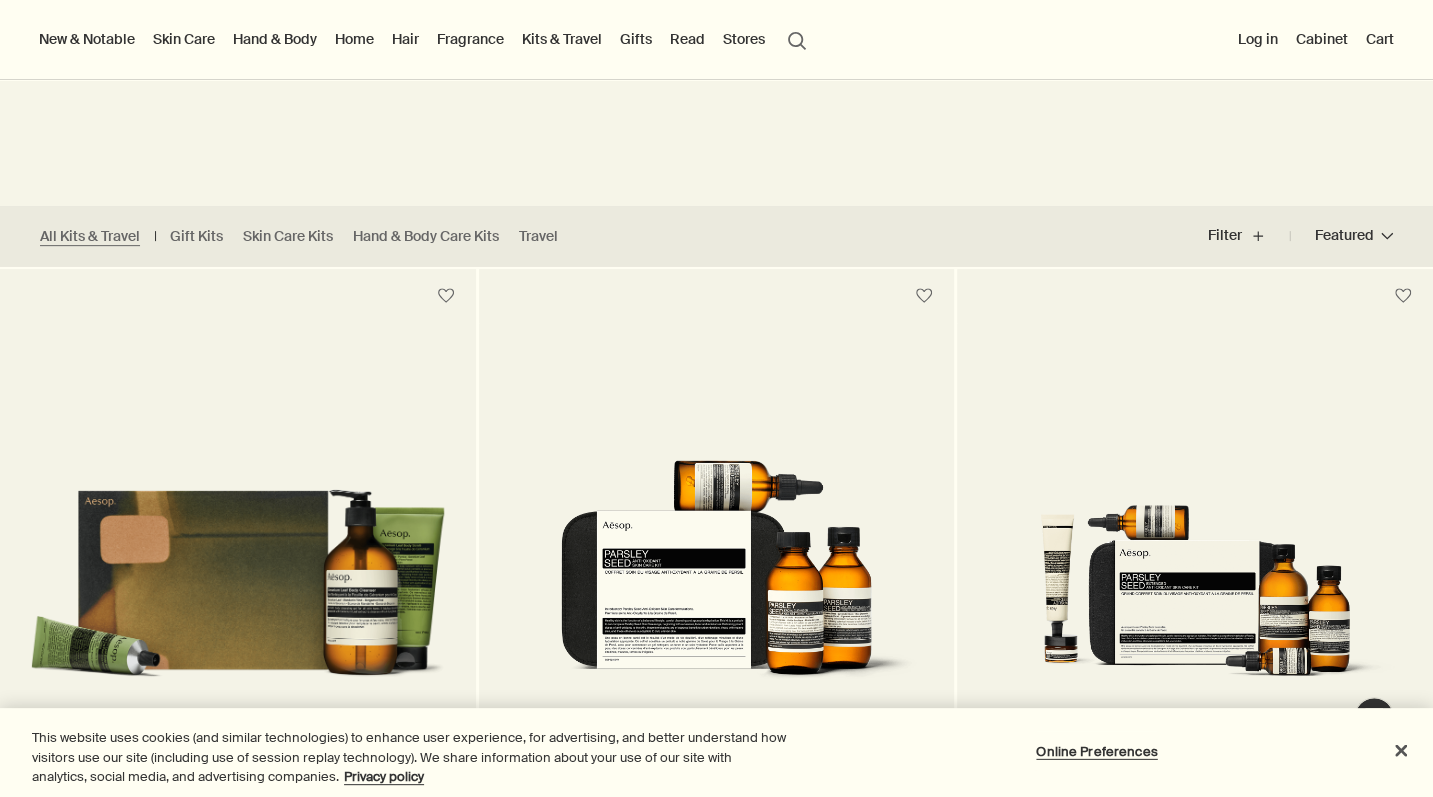 click on "Featured Featured chevron" at bounding box center [1341, 236] 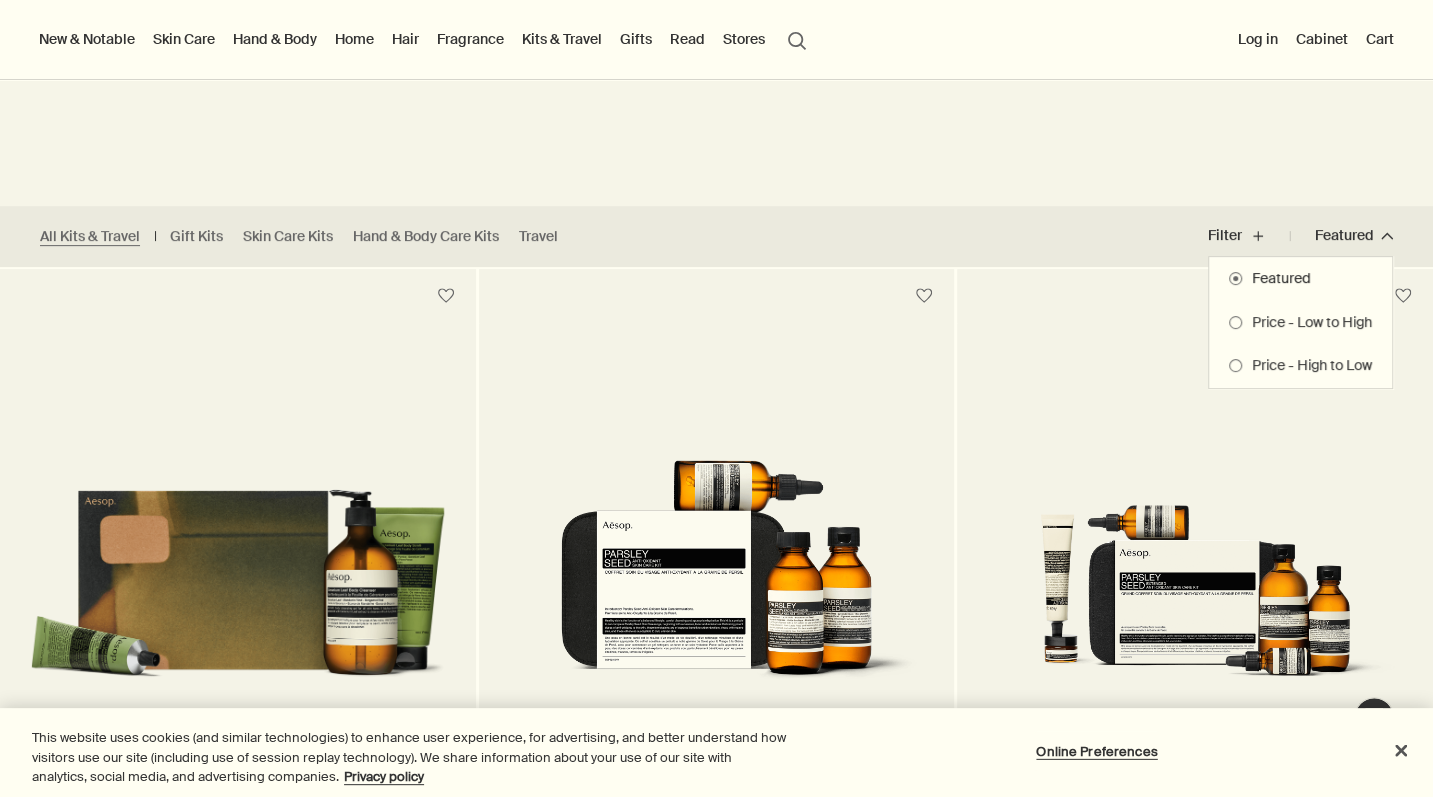 click on "Price - Low to High" at bounding box center [1300, 323] 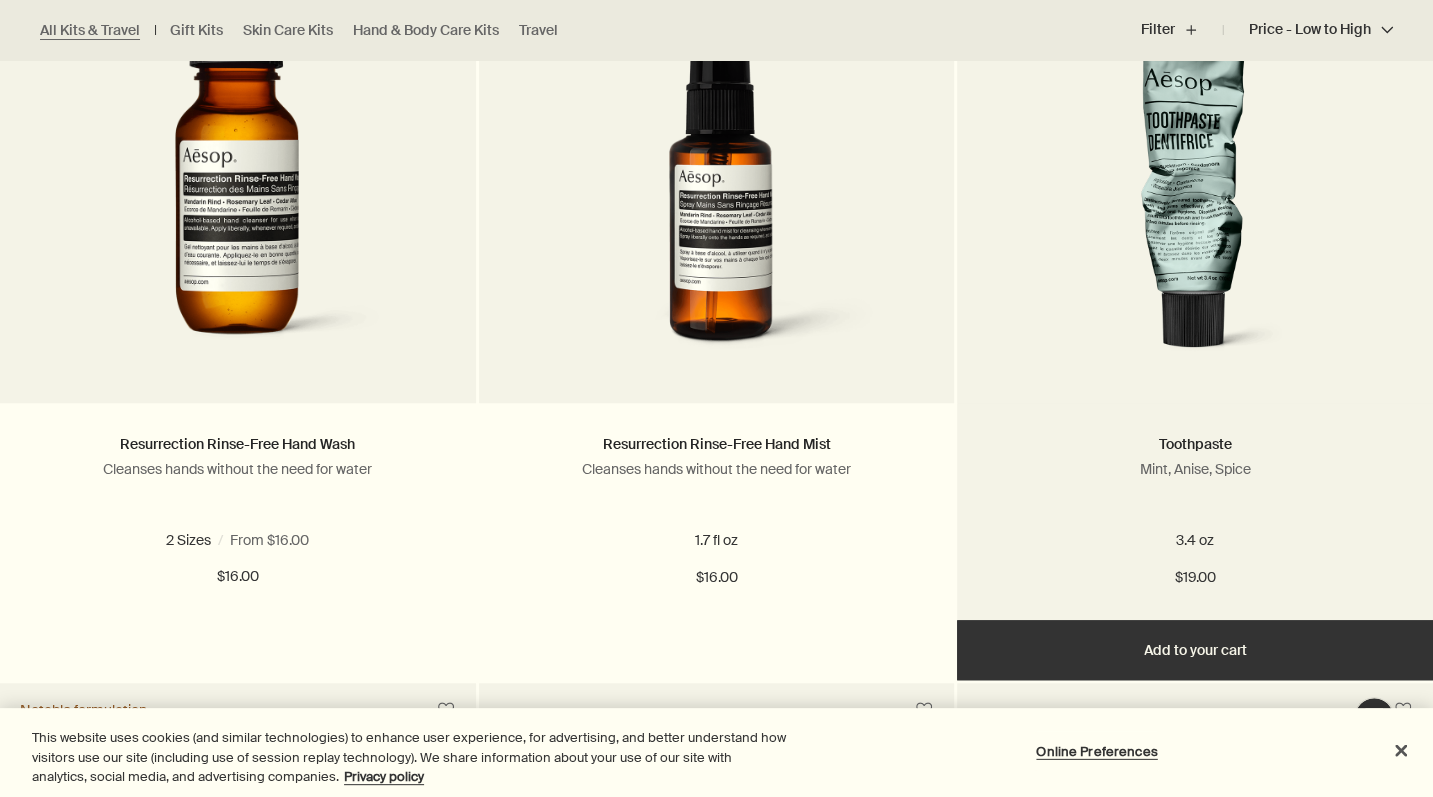 scroll, scrollTop: 689, scrollLeft: 0, axis: vertical 